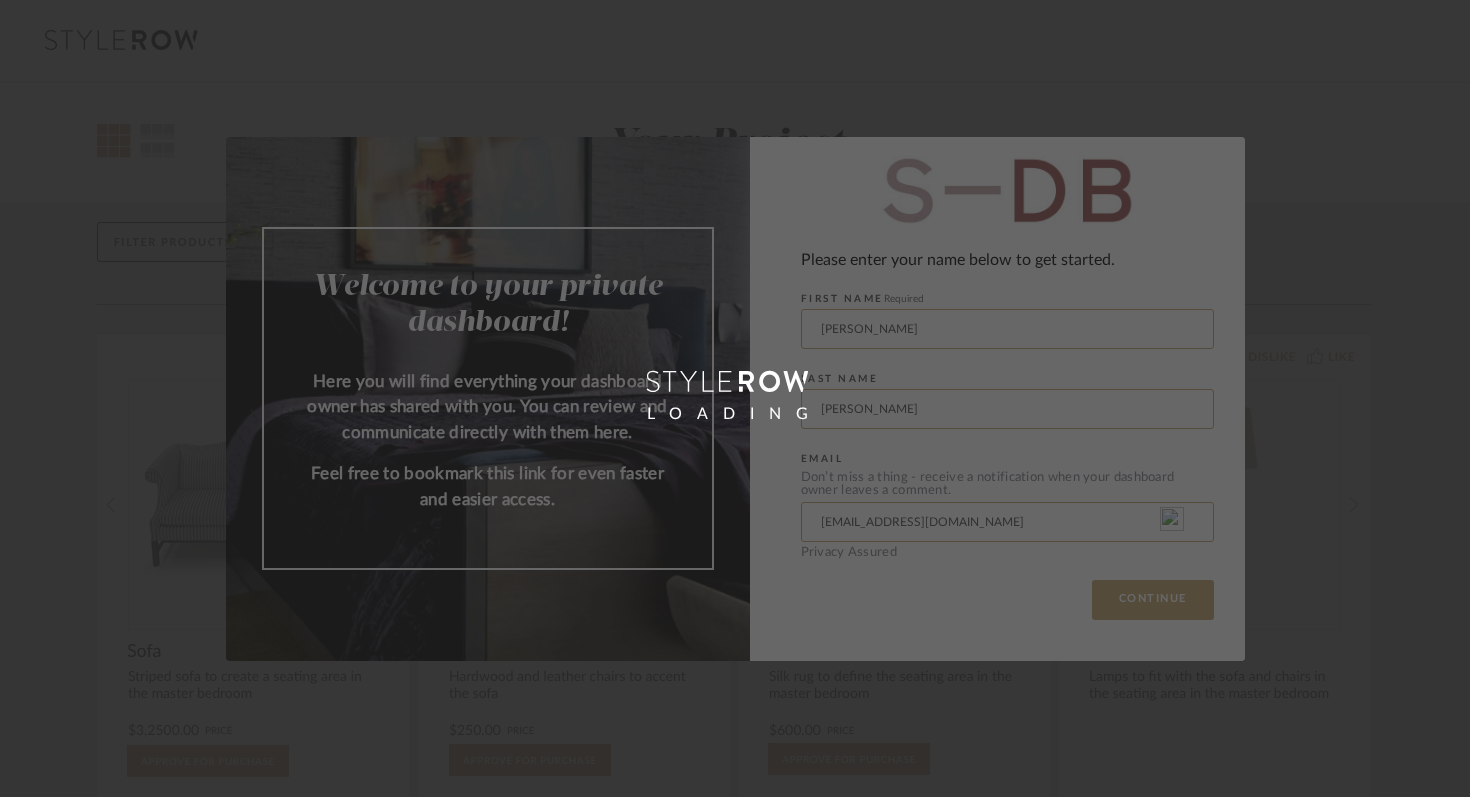 scroll, scrollTop: 0, scrollLeft: 0, axis: both 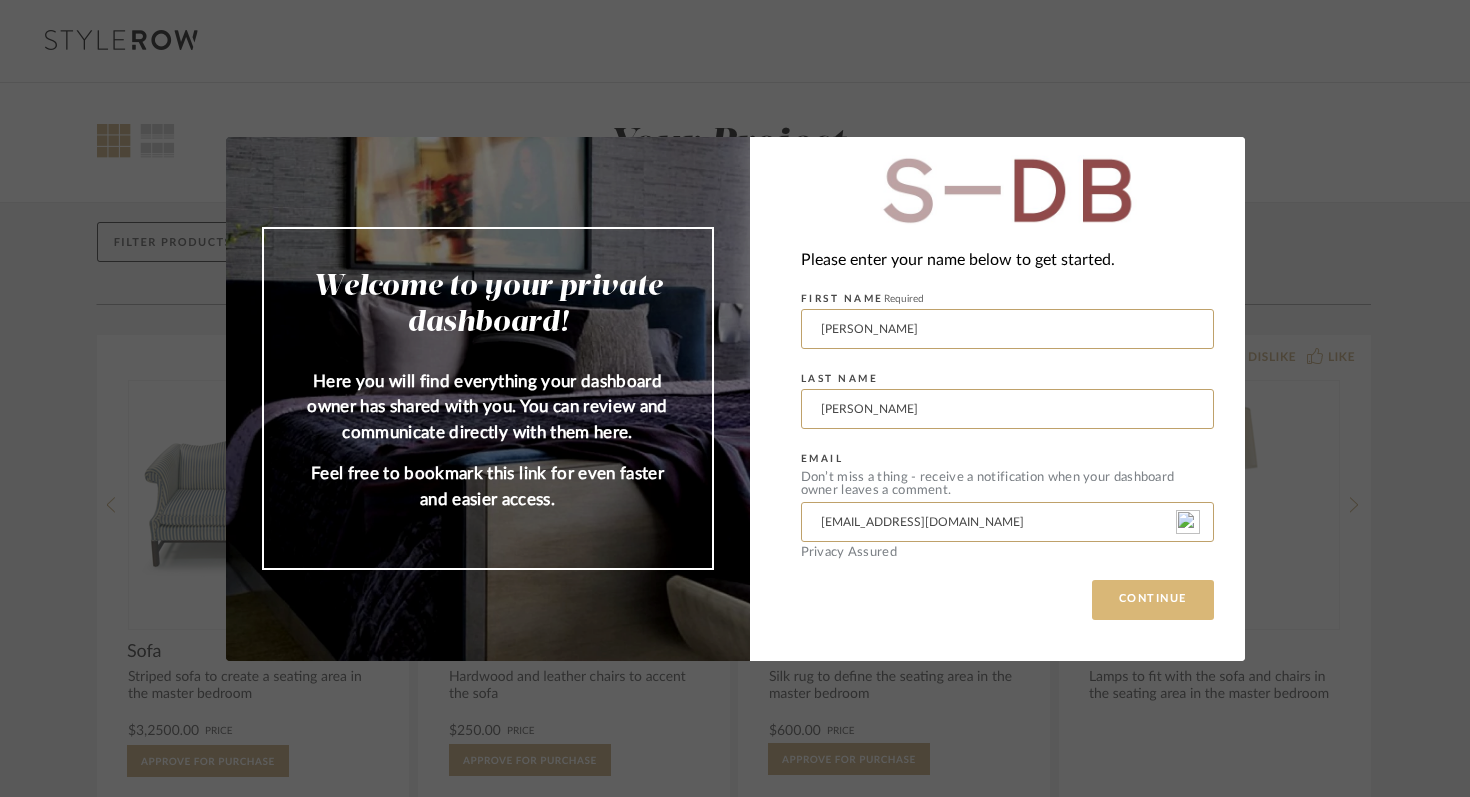 click on "CONTINUE" at bounding box center [1153, 600] 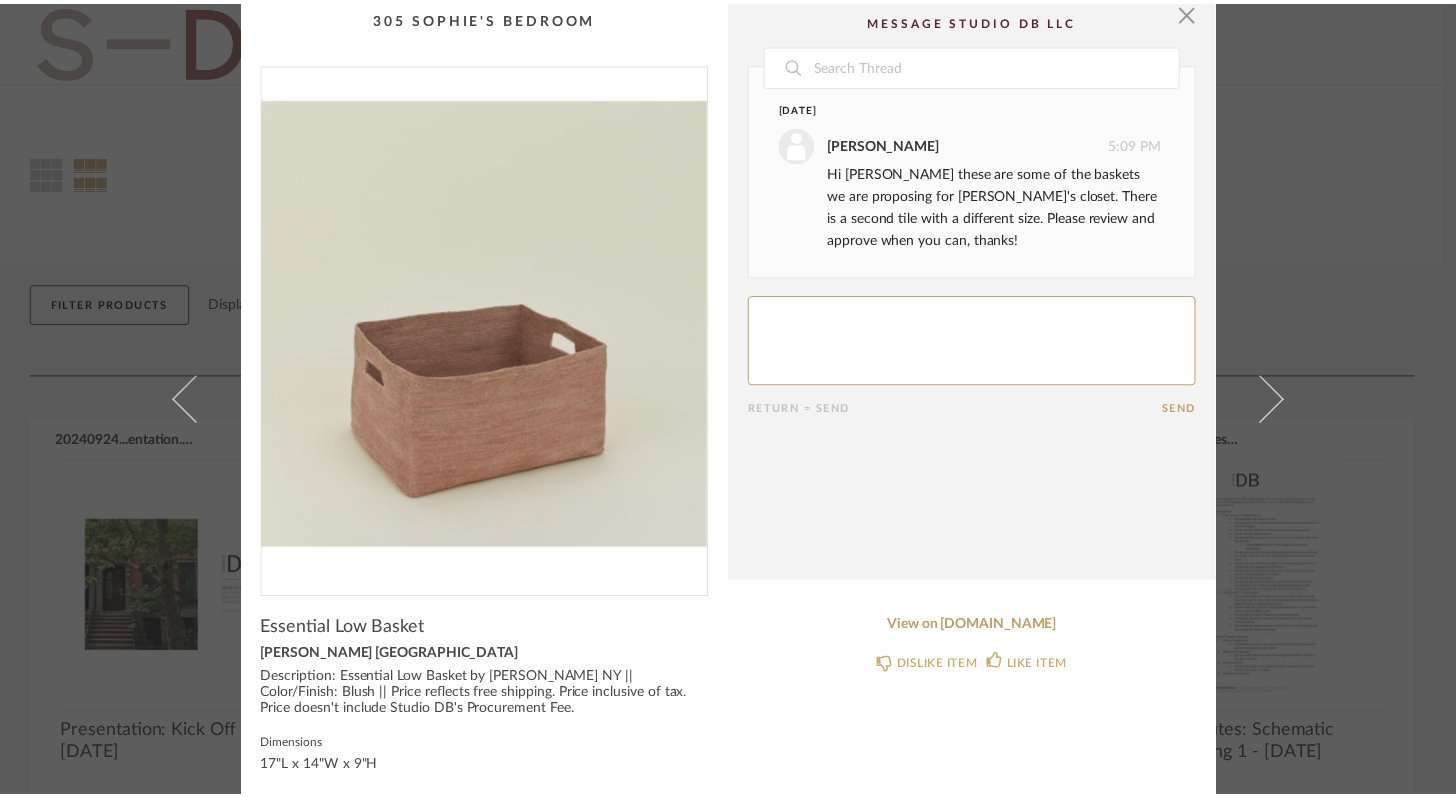 scroll, scrollTop: 0, scrollLeft: 0, axis: both 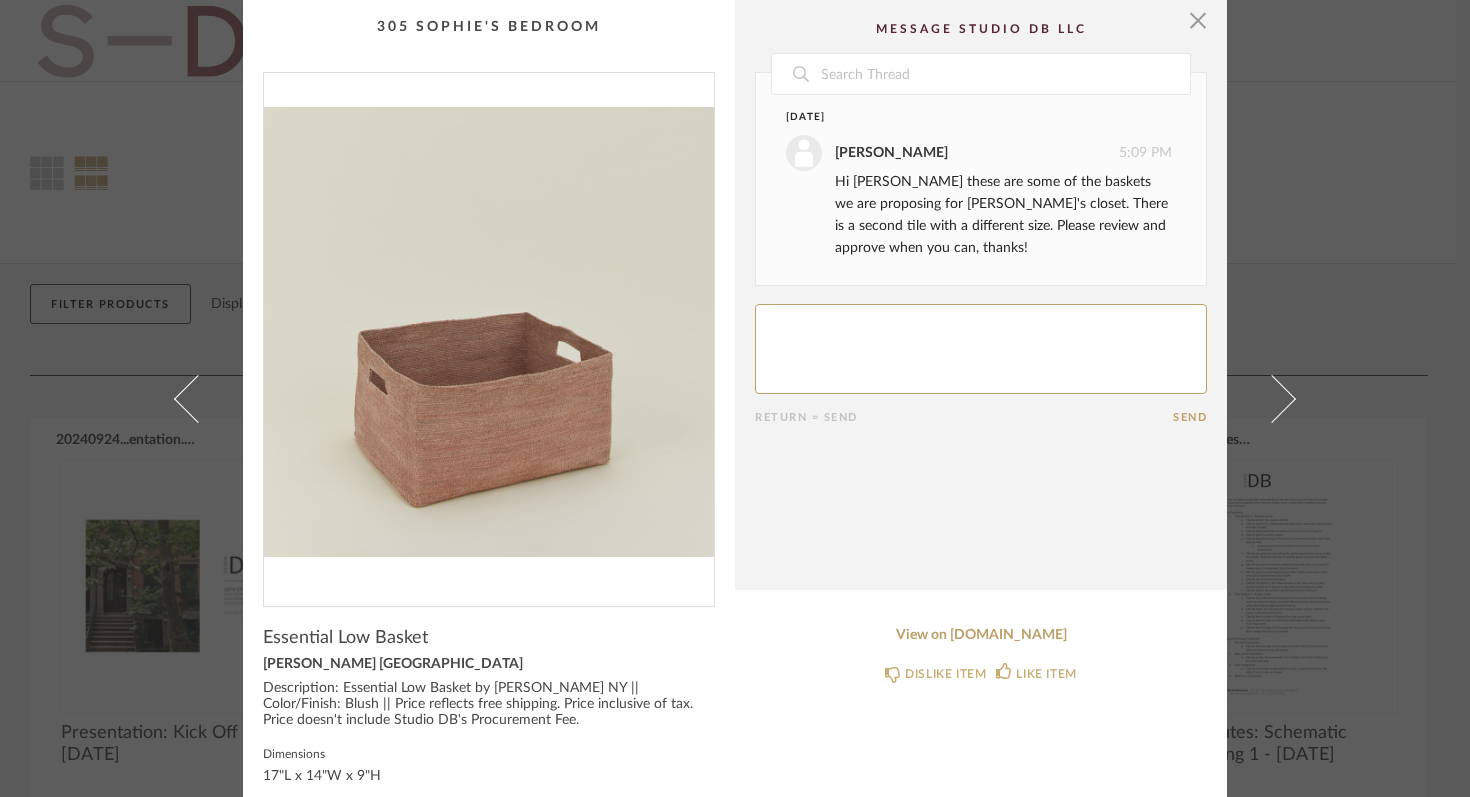 click 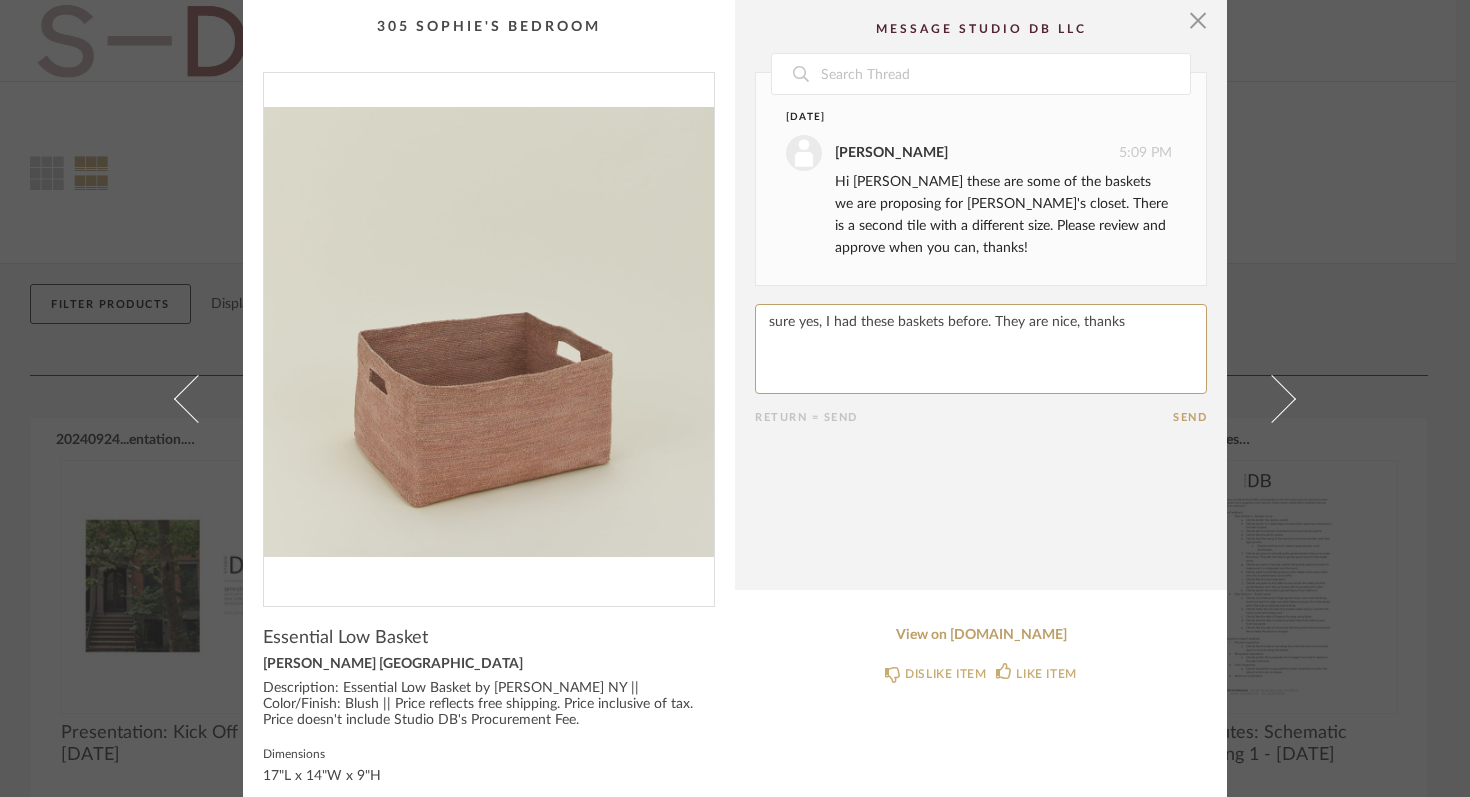 type on "sure yes, I had these baskets before. They are nice, thanks" 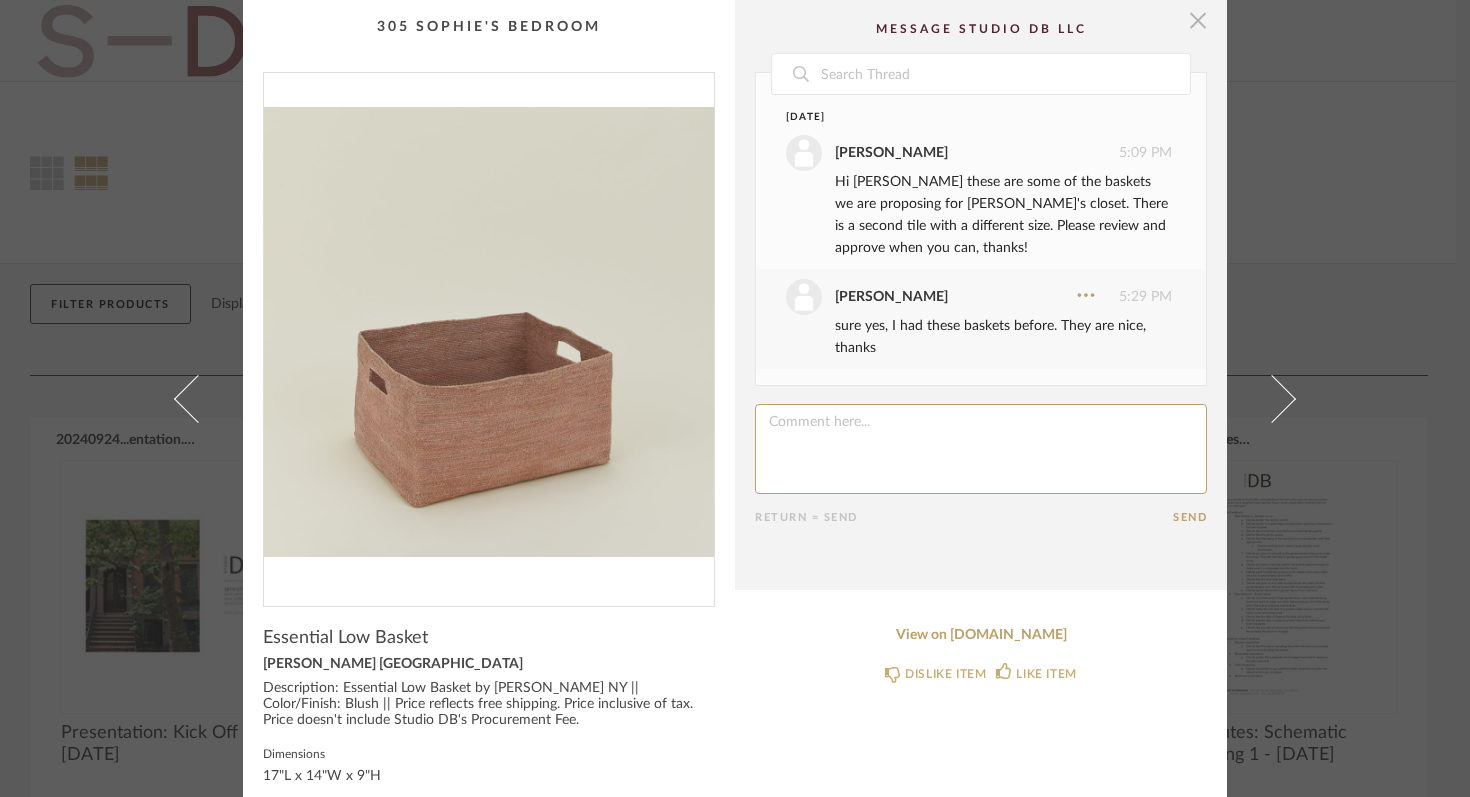 click at bounding box center (1198, 20) 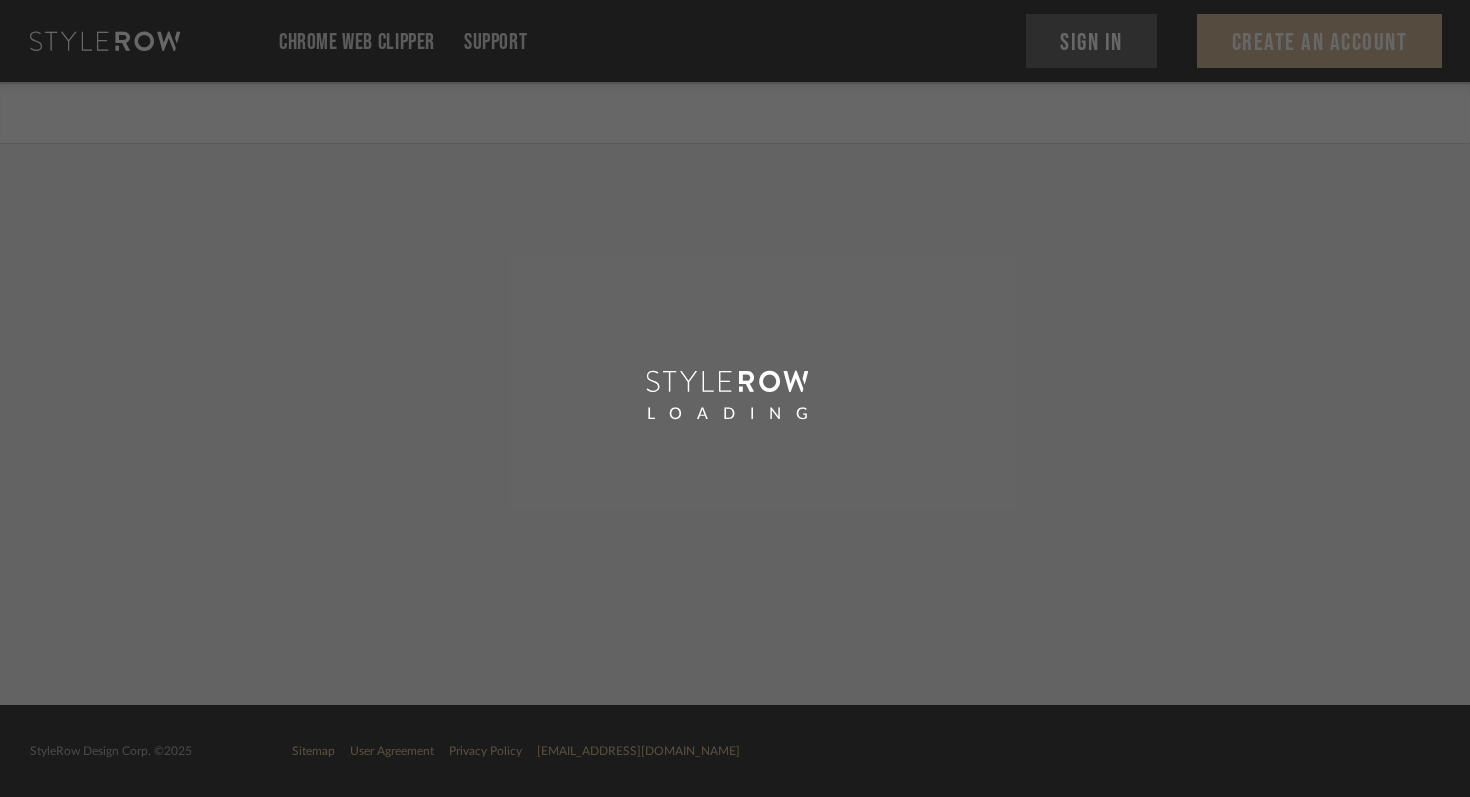 scroll, scrollTop: 0, scrollLeft: 0, axis: both 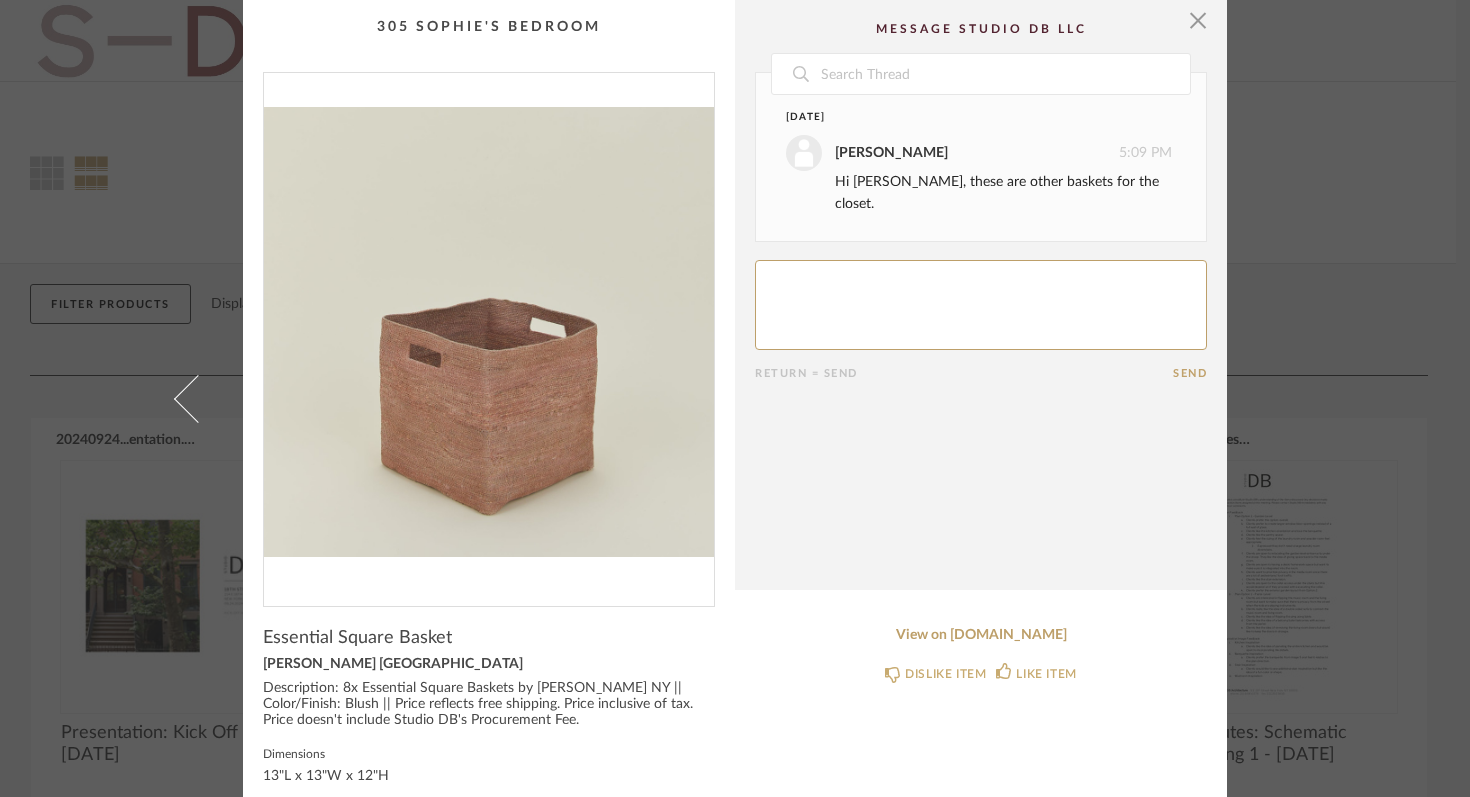 click 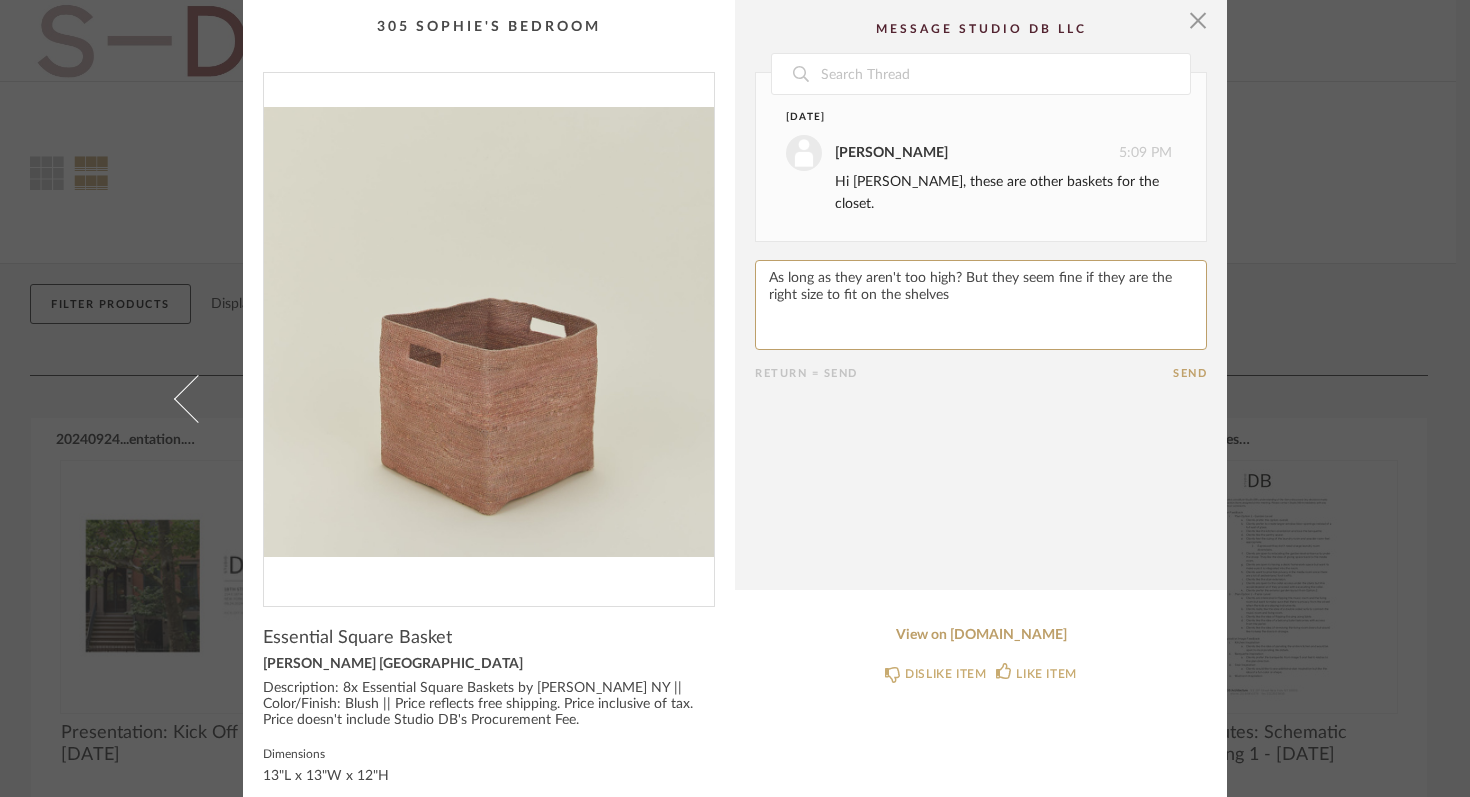 type on "As long as they aren't too high? But they seem fine if they are the right size to fit on the shelves" 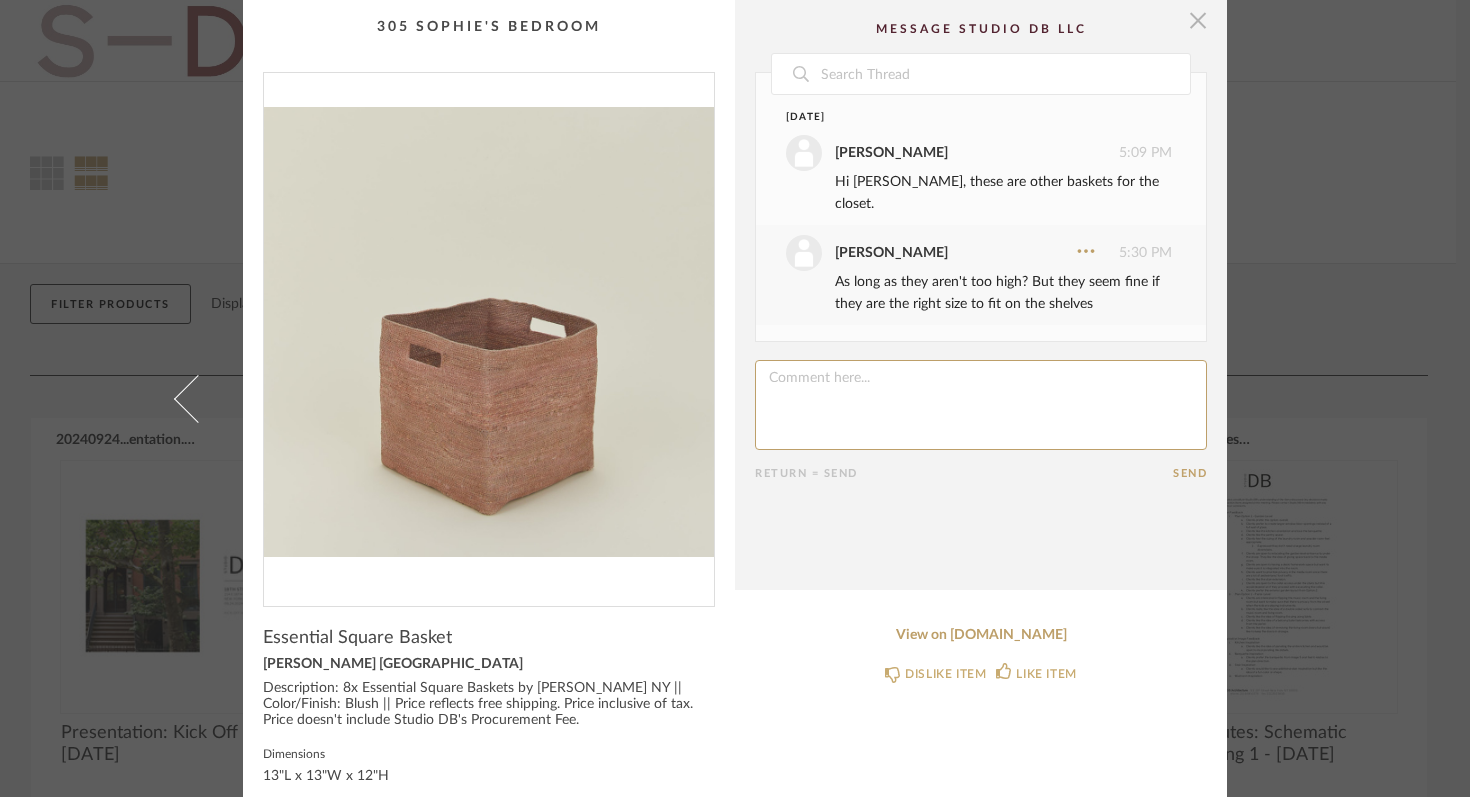 click at bounding box center [1198, 20] 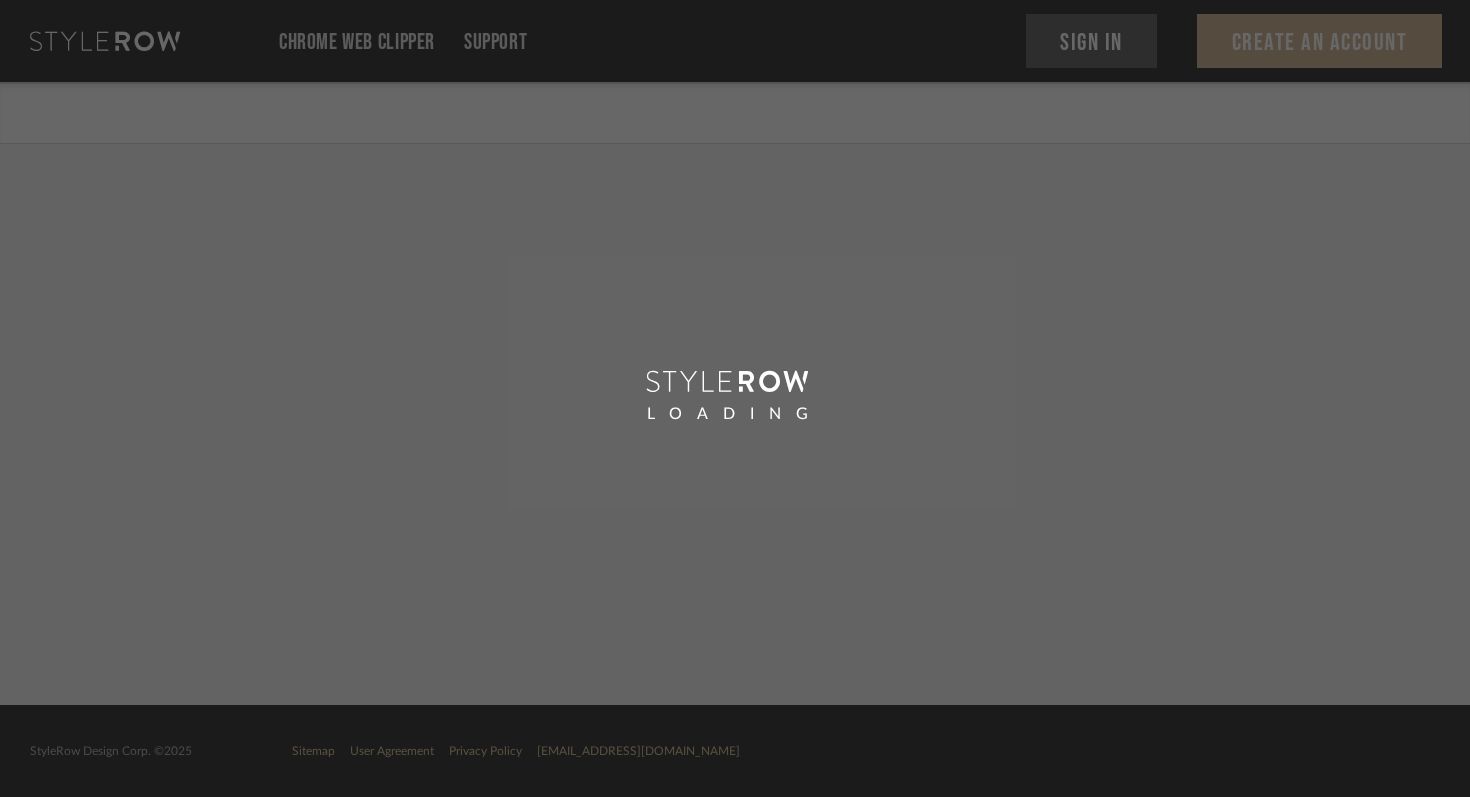 scroll, scrollTop: 0, scrollLeft: 0, axis: both 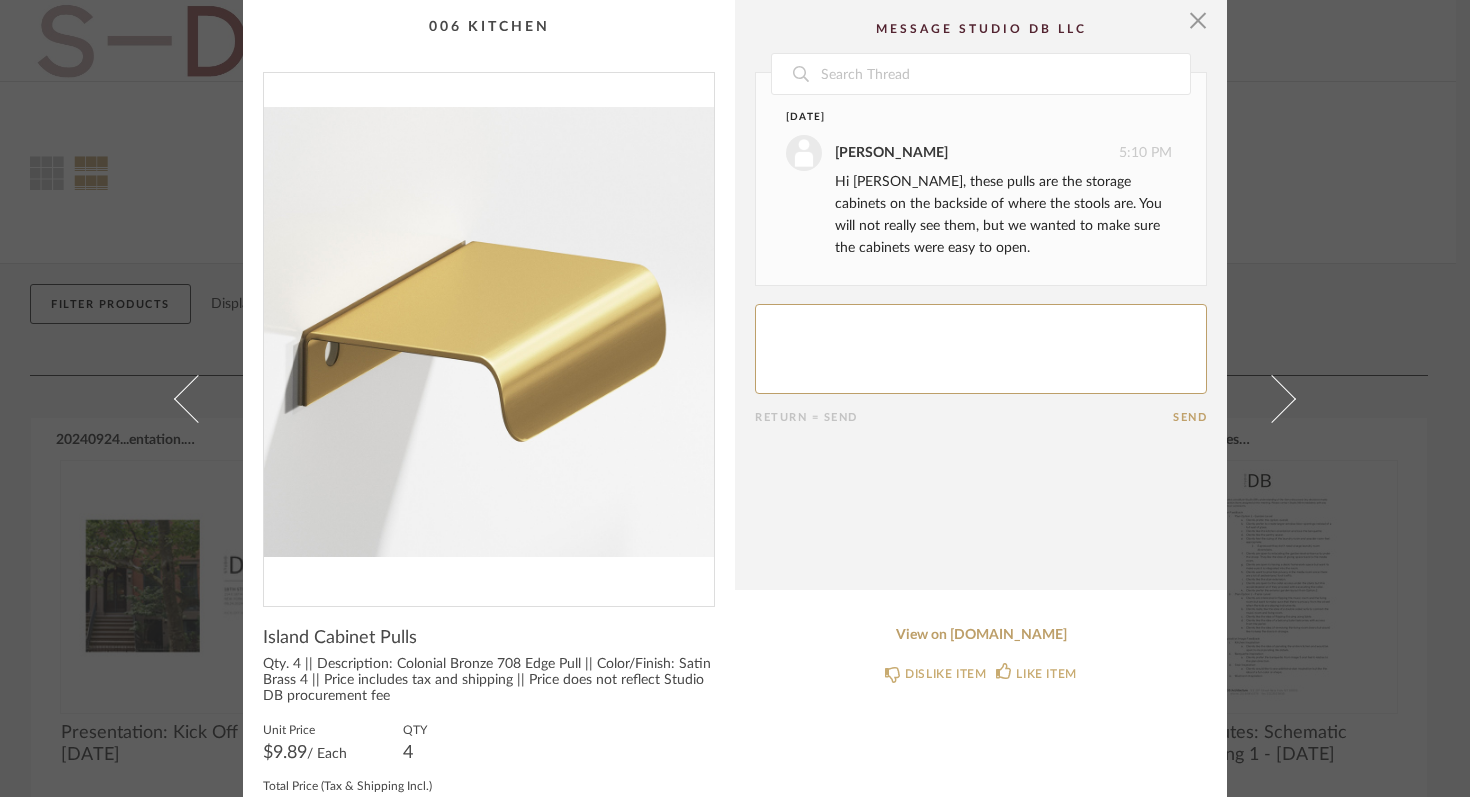 click 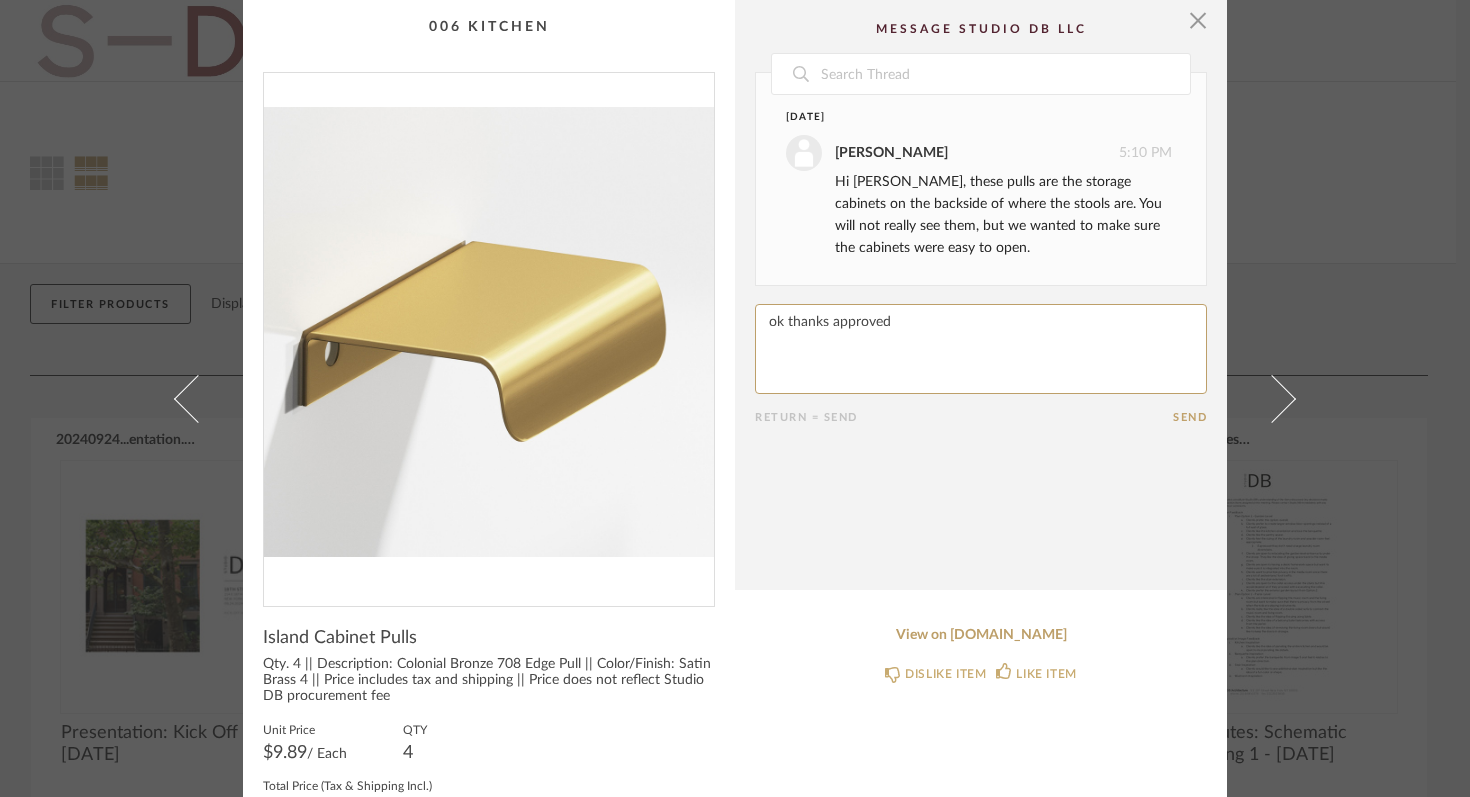 type on "ok thanks approved" 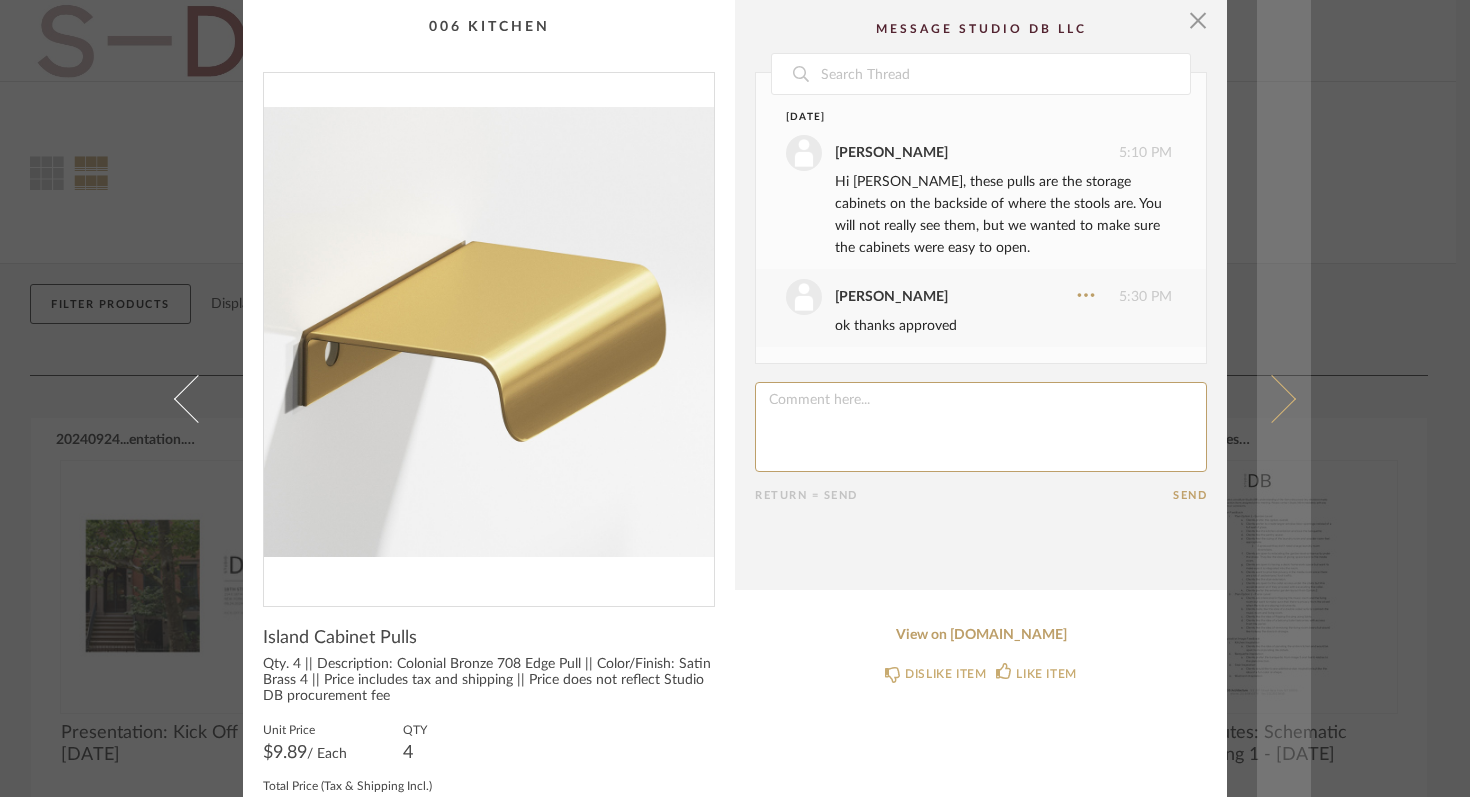 click at bounding box center (1284, 398) 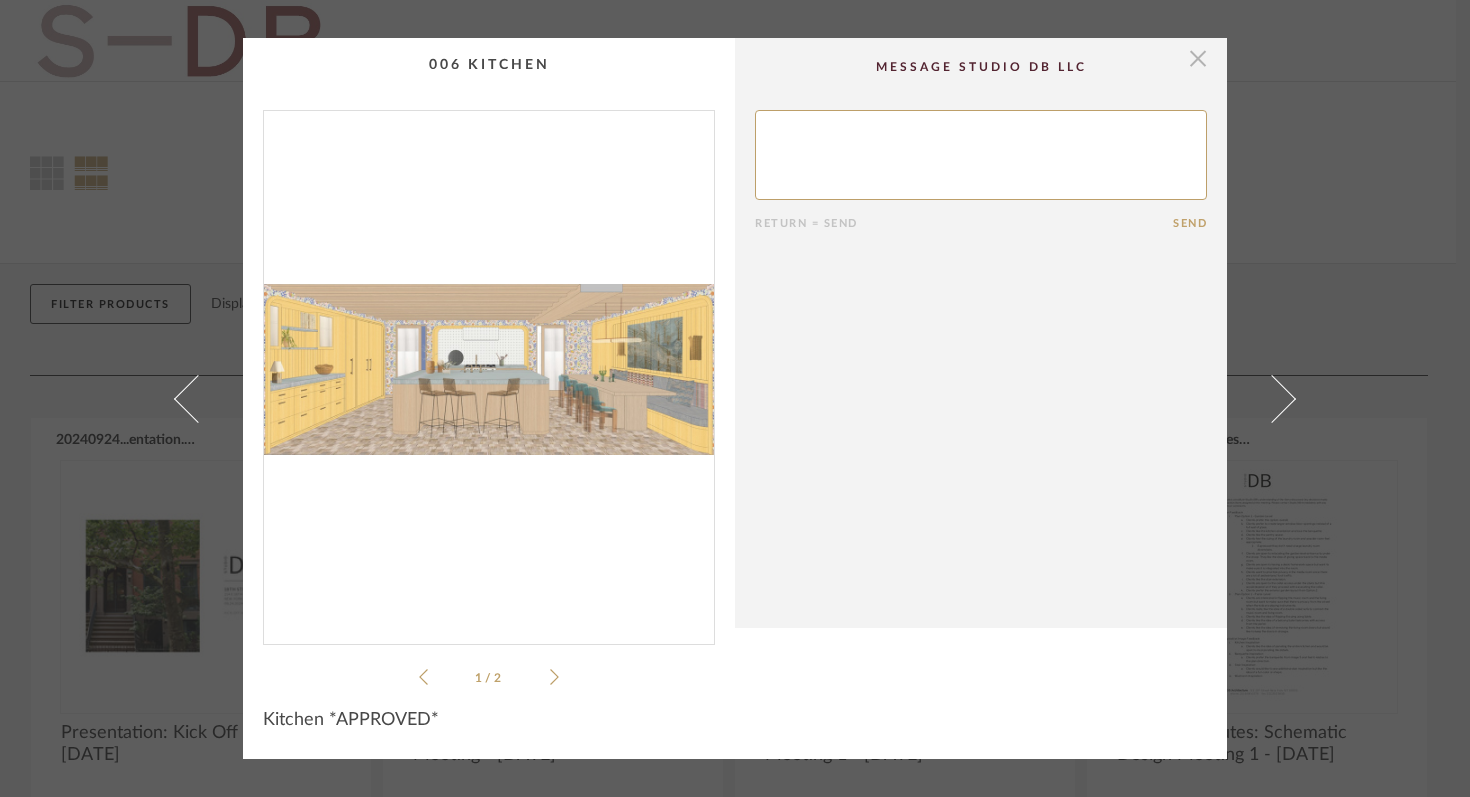 click at bounding box center (1198, 58) 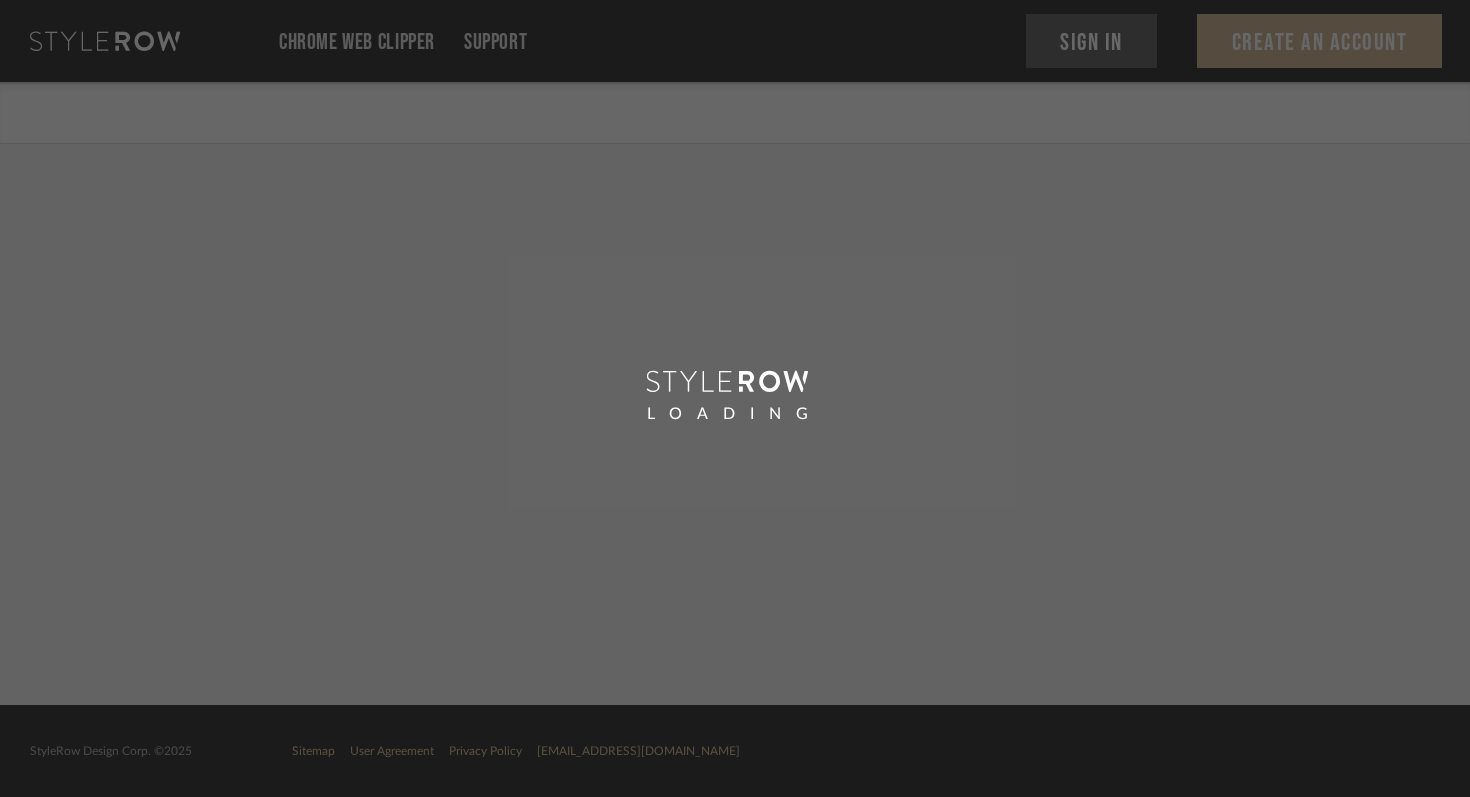 scroll, scrollTop: 0, scrollLeft: 0, axis: both 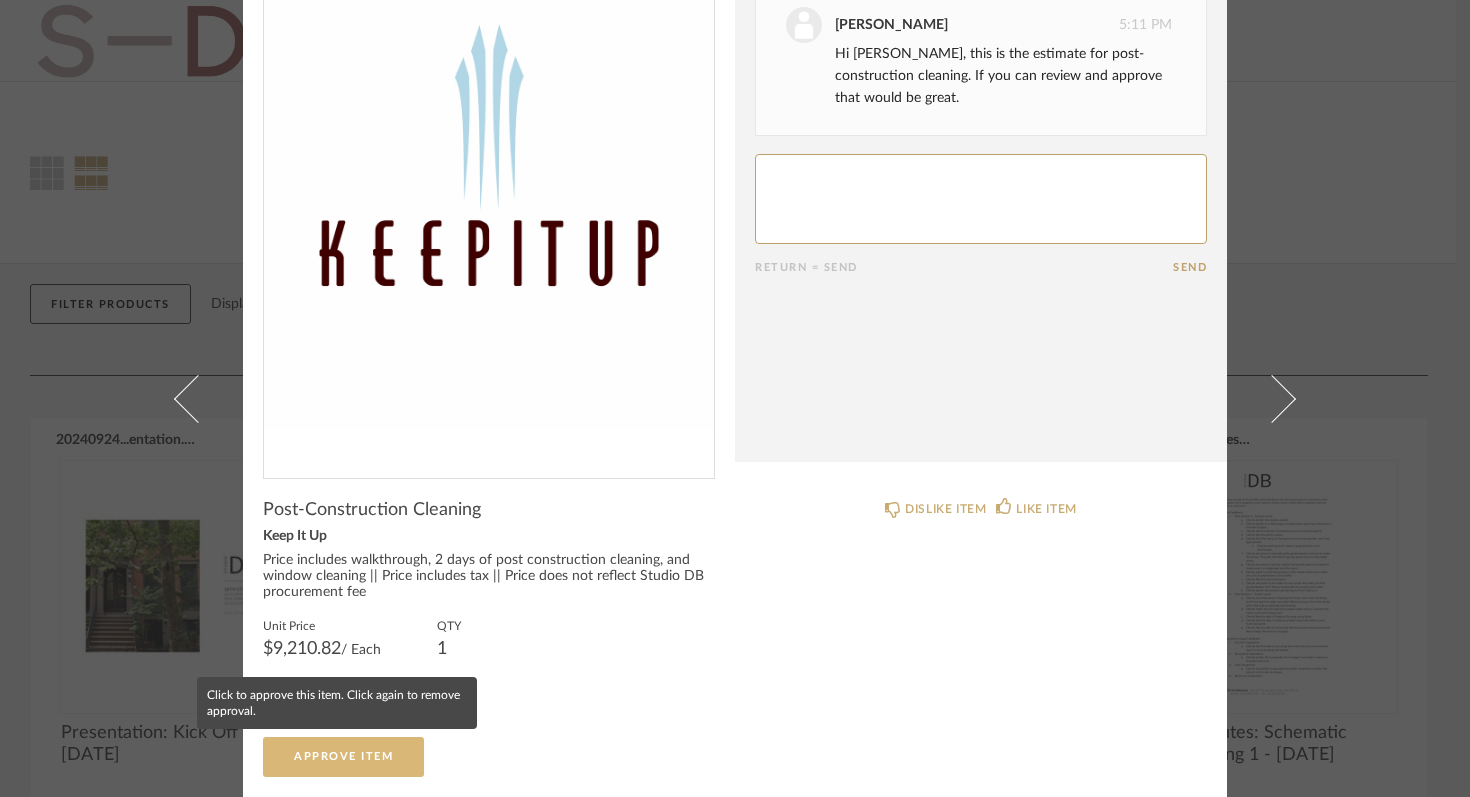 click on "Approve Item" 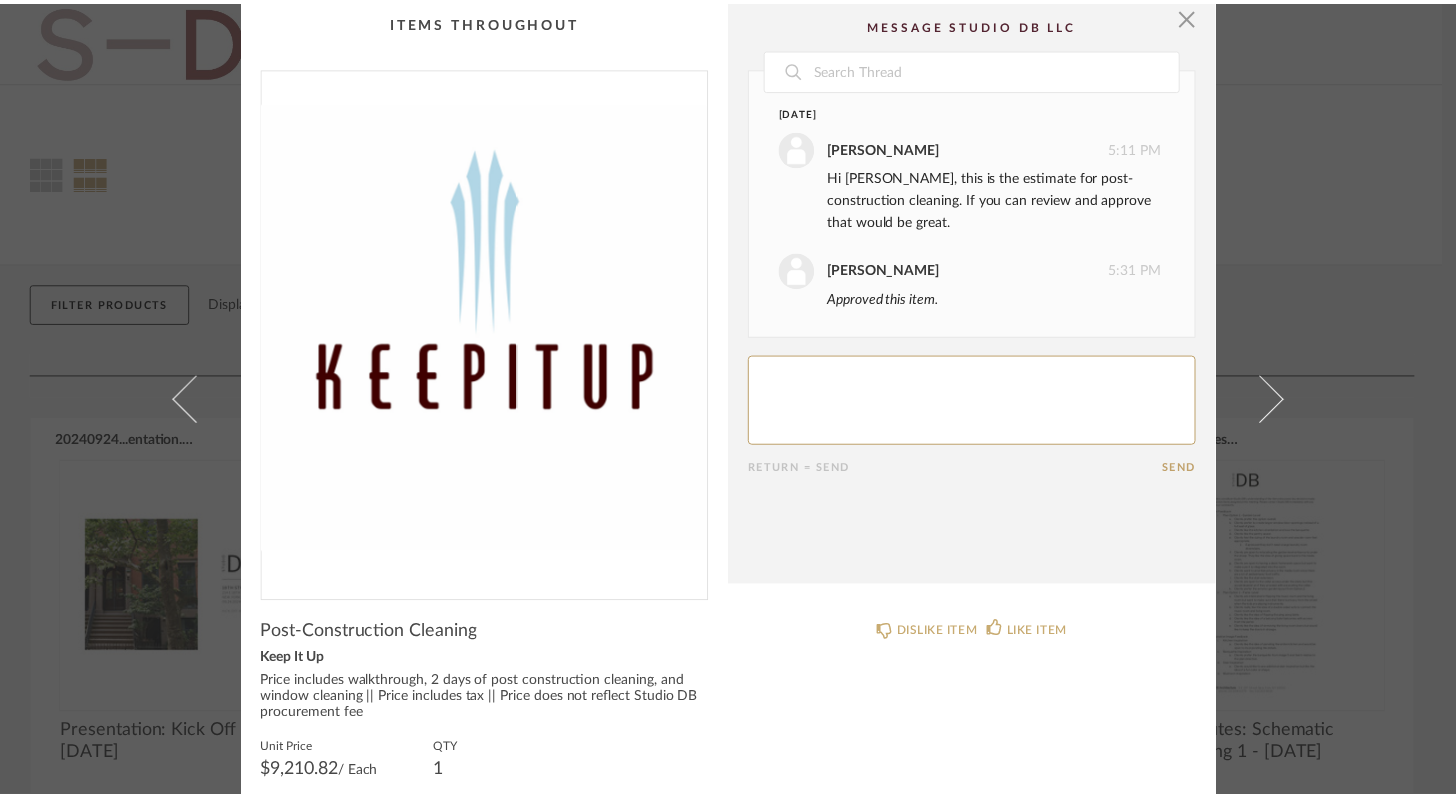 scroll, scrollTop: 0, scrollLeft: 0, axis: both 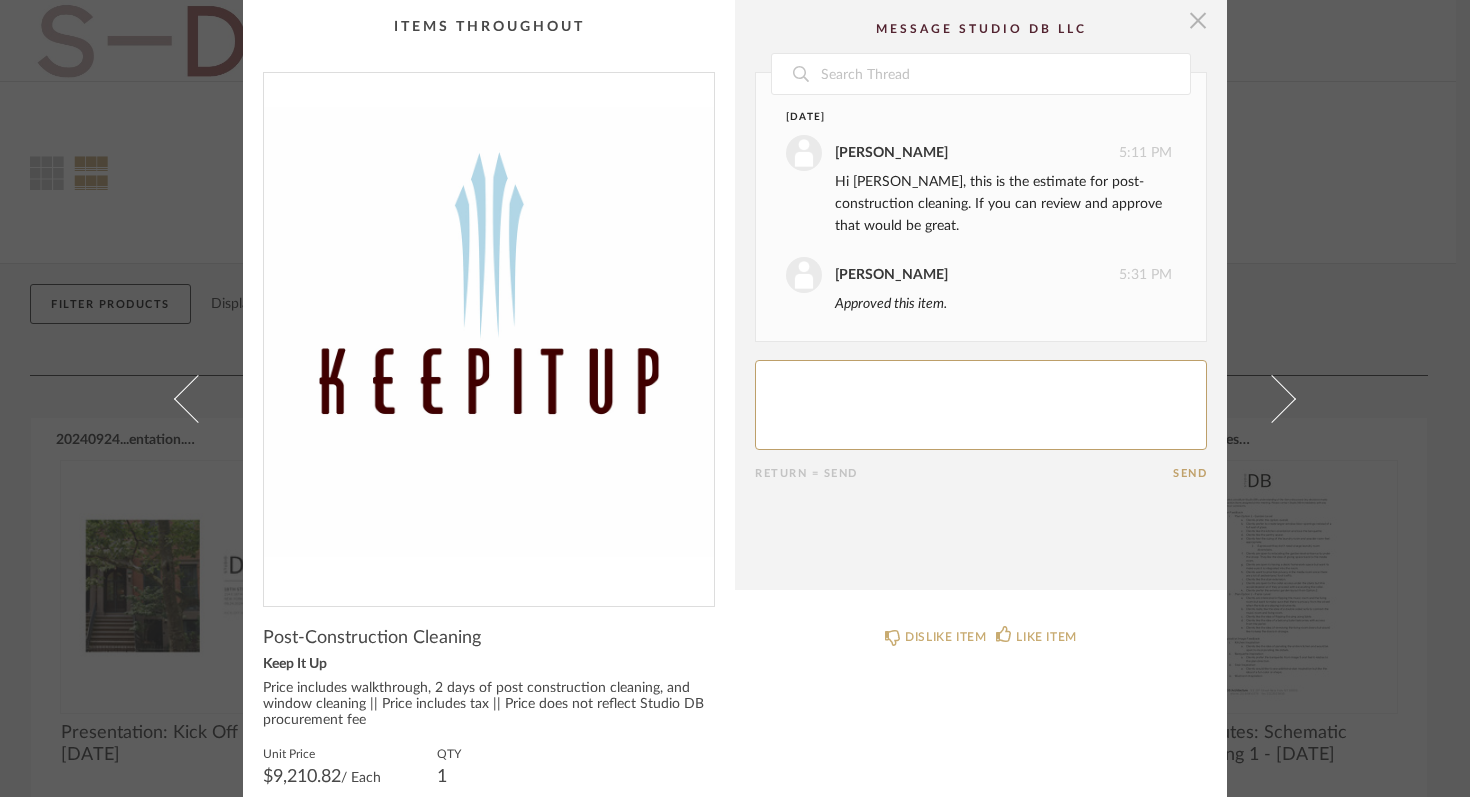click at bounding box center (1198, 20) 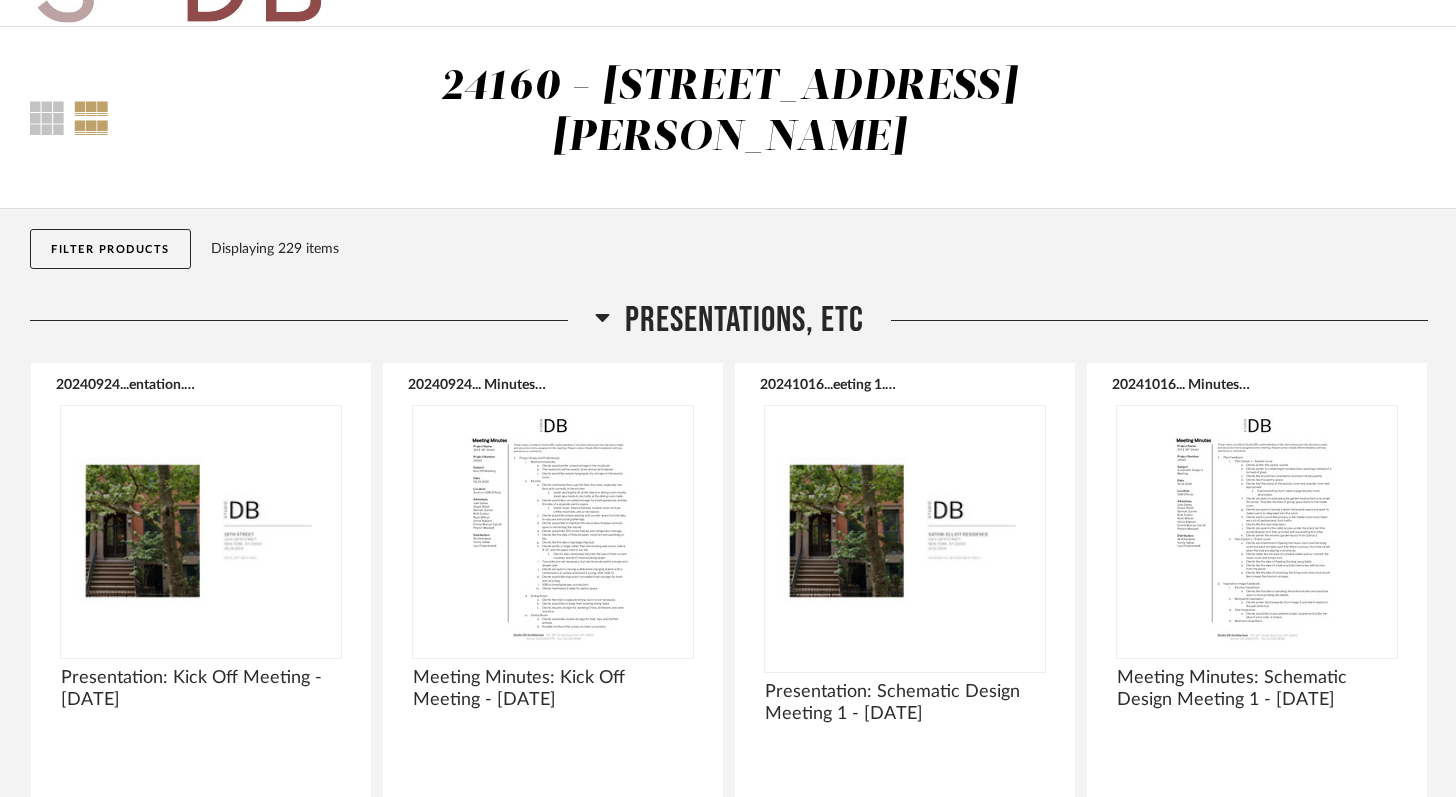 scroll, scrollTop: 27, scrollLeft: 0, axis: vertical 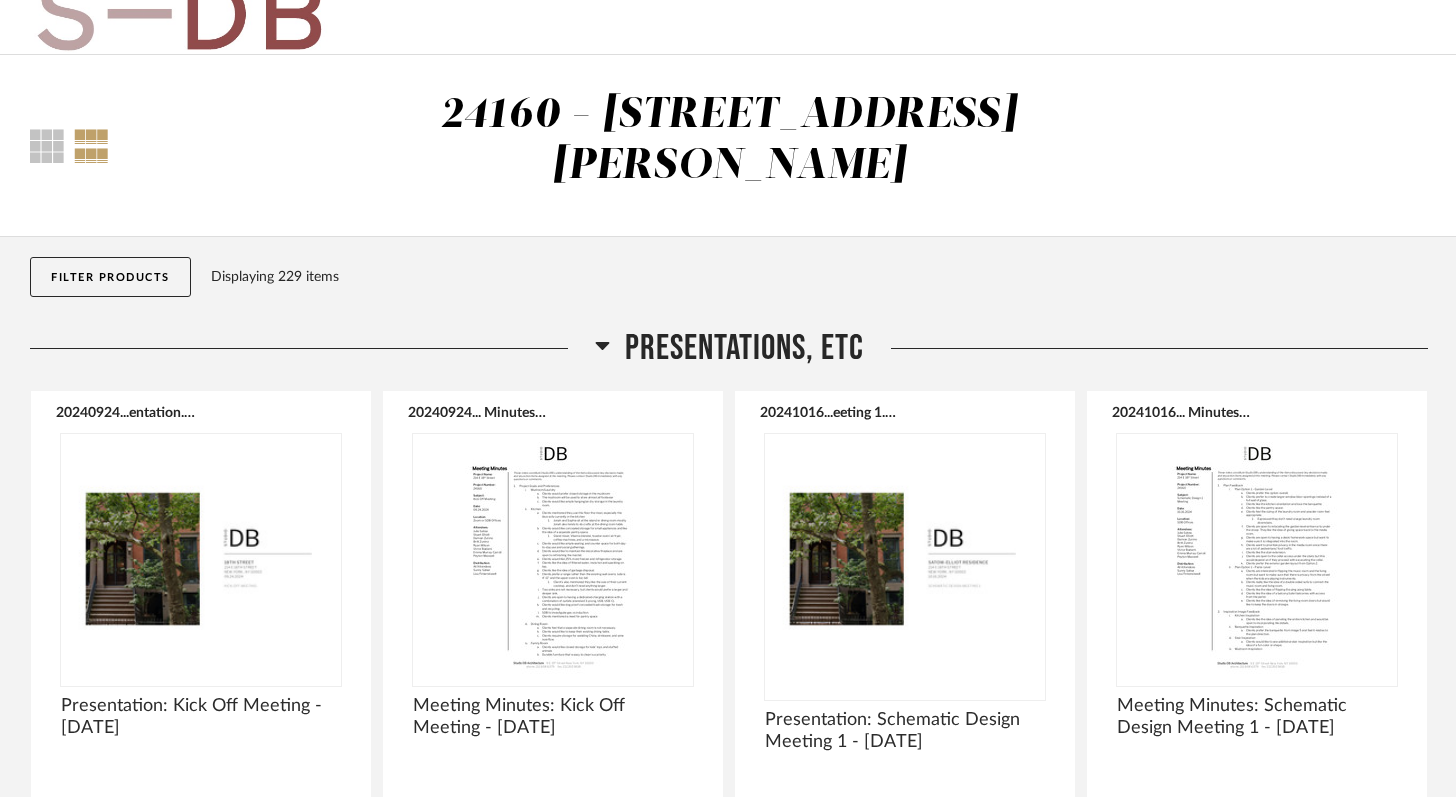 click on "Filter Products" 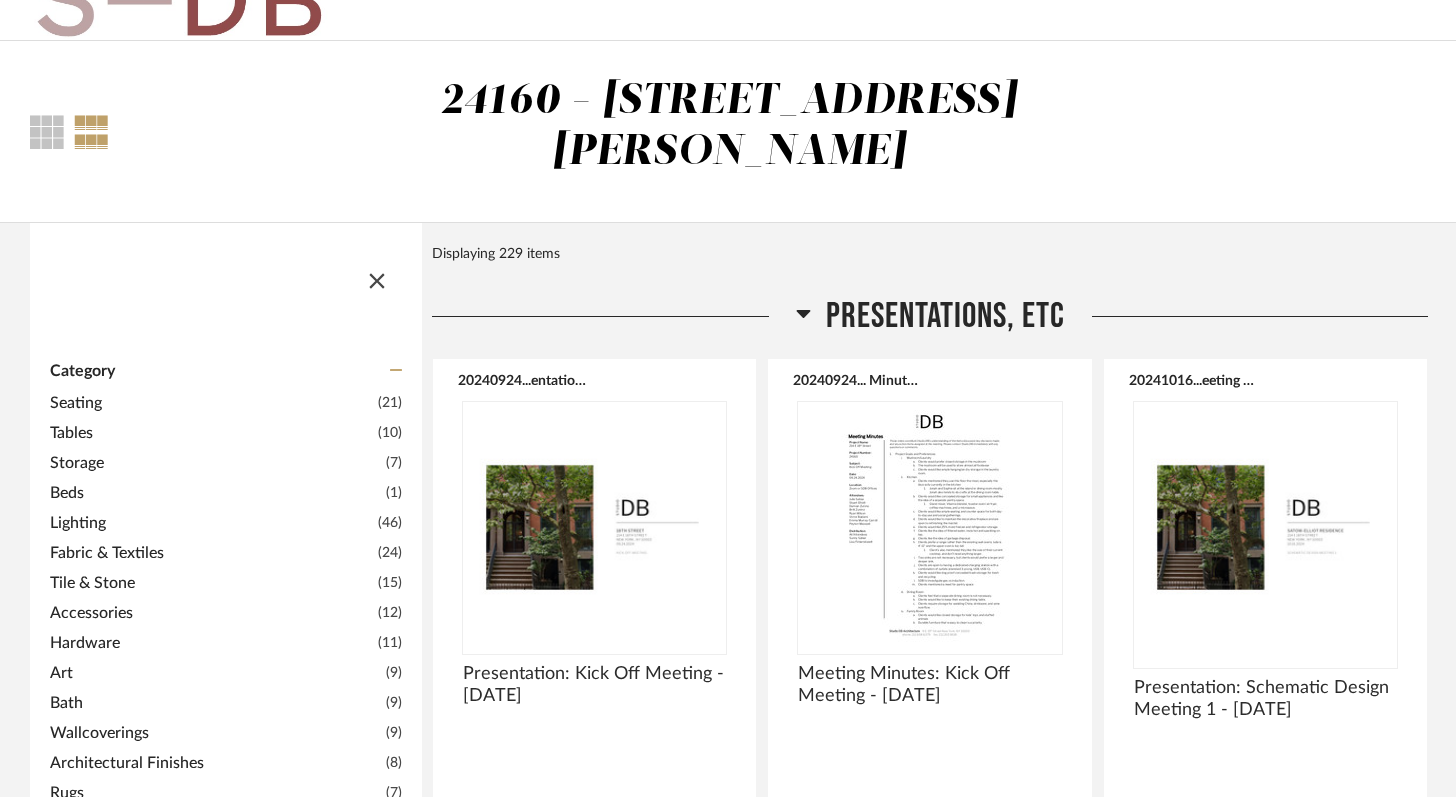 scroll, scrollTop: 0, scrollLeft: 0, axis: both 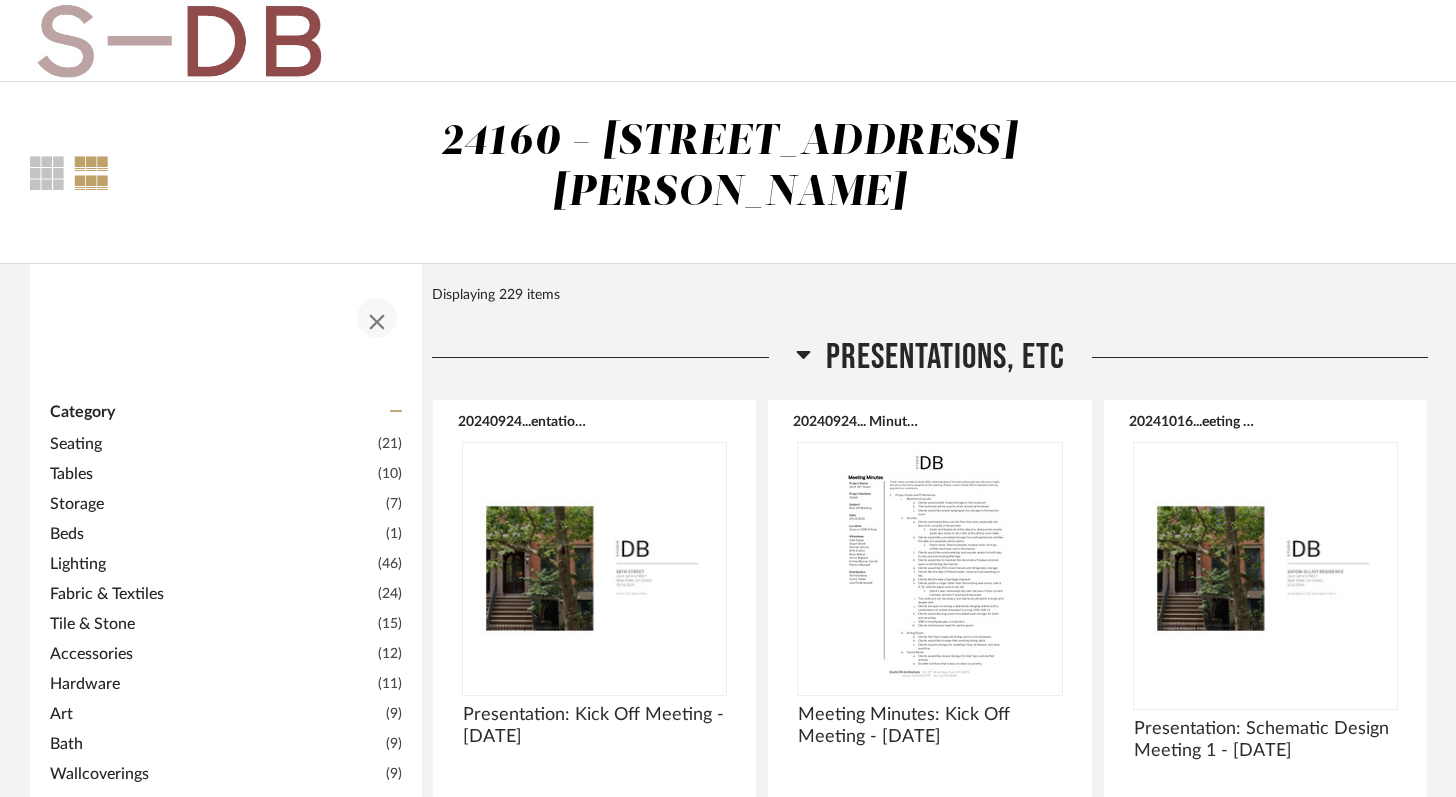 click 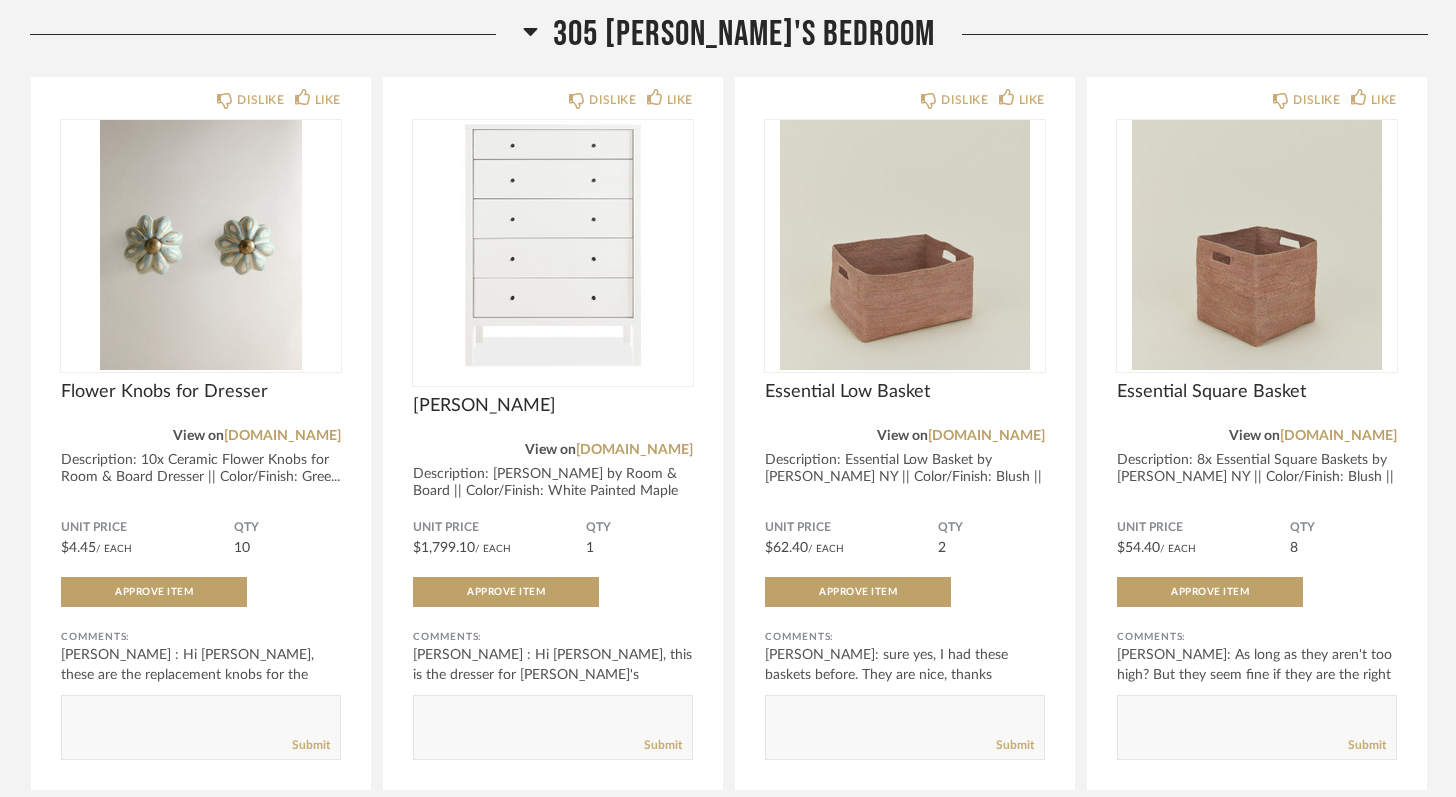 scroll, scrollTop: 22112, scrollLeft: 0, axis: vertical 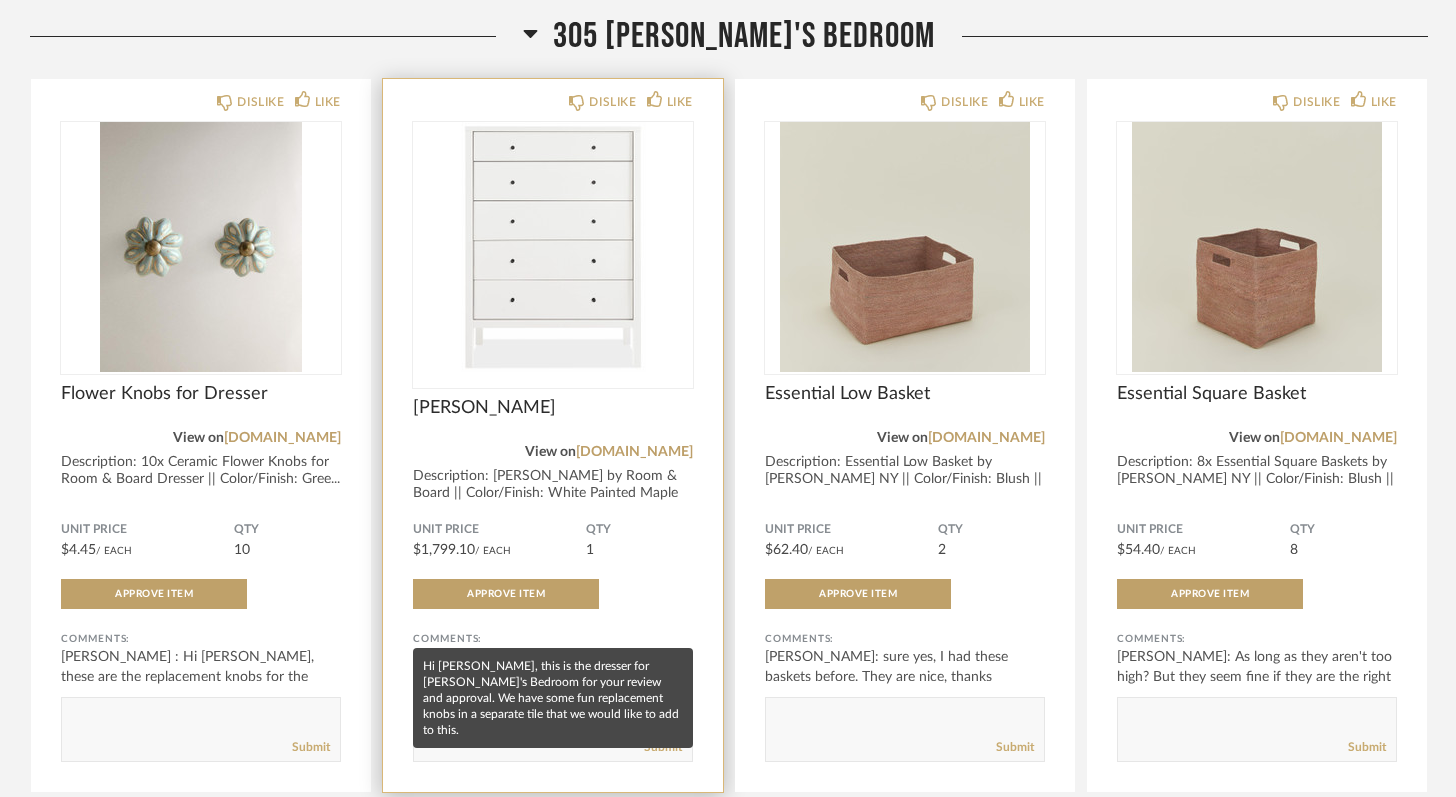 click on "[PERSON_NAME] : Hi [PERSON_NAME], this is the dresser for [PERSON_NAME]'s Bedroom for your review and appr..." 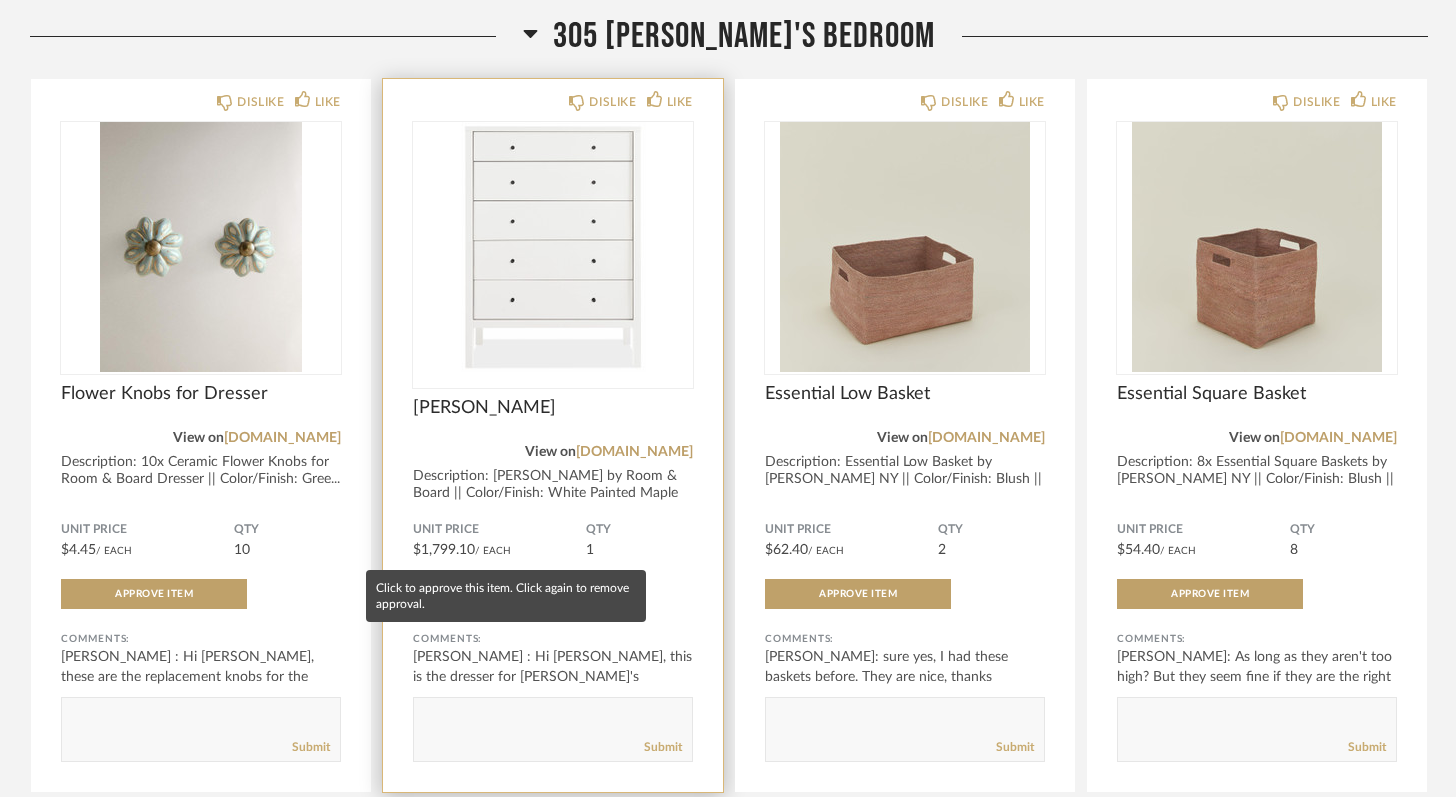 click on "Approve Item" 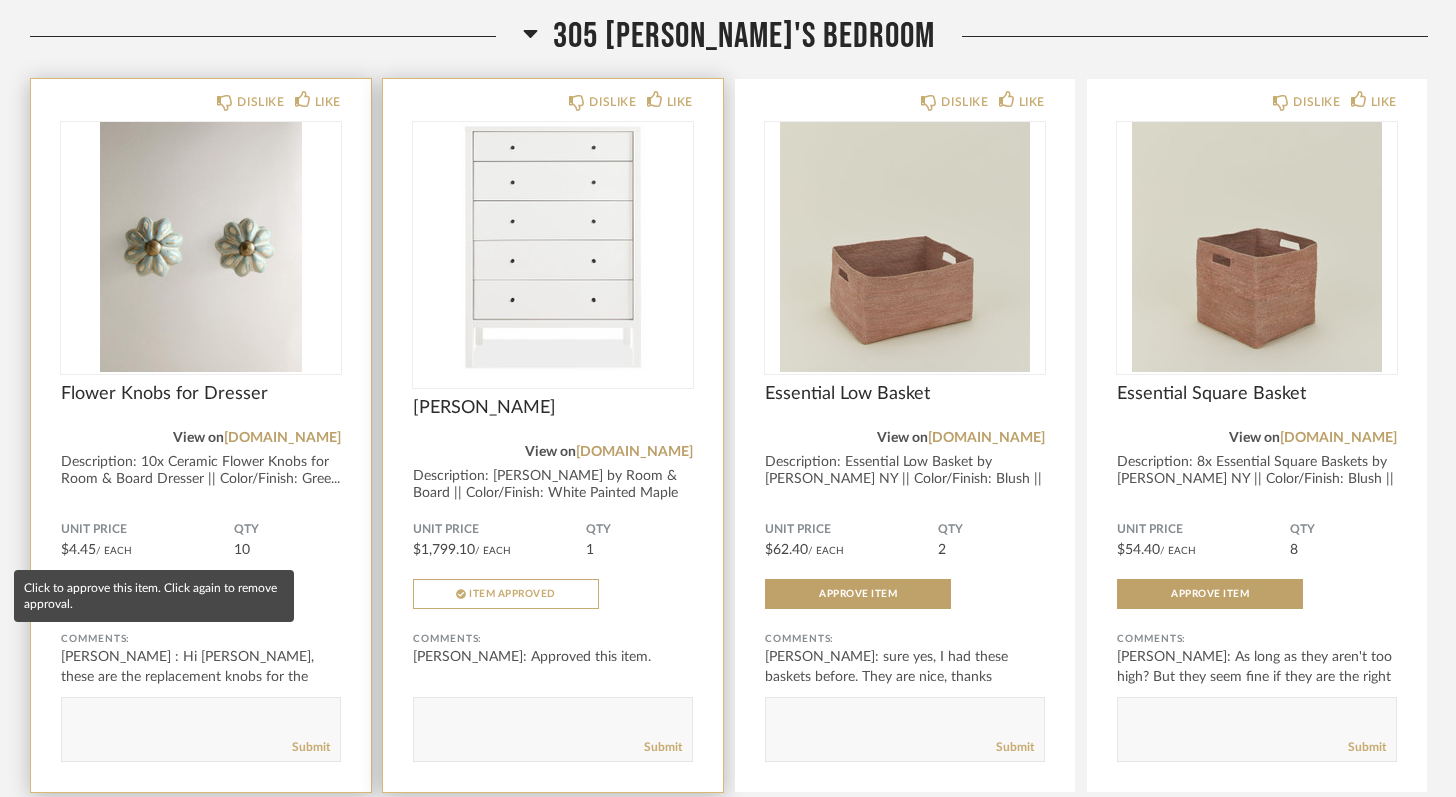 click on "Approve Item" 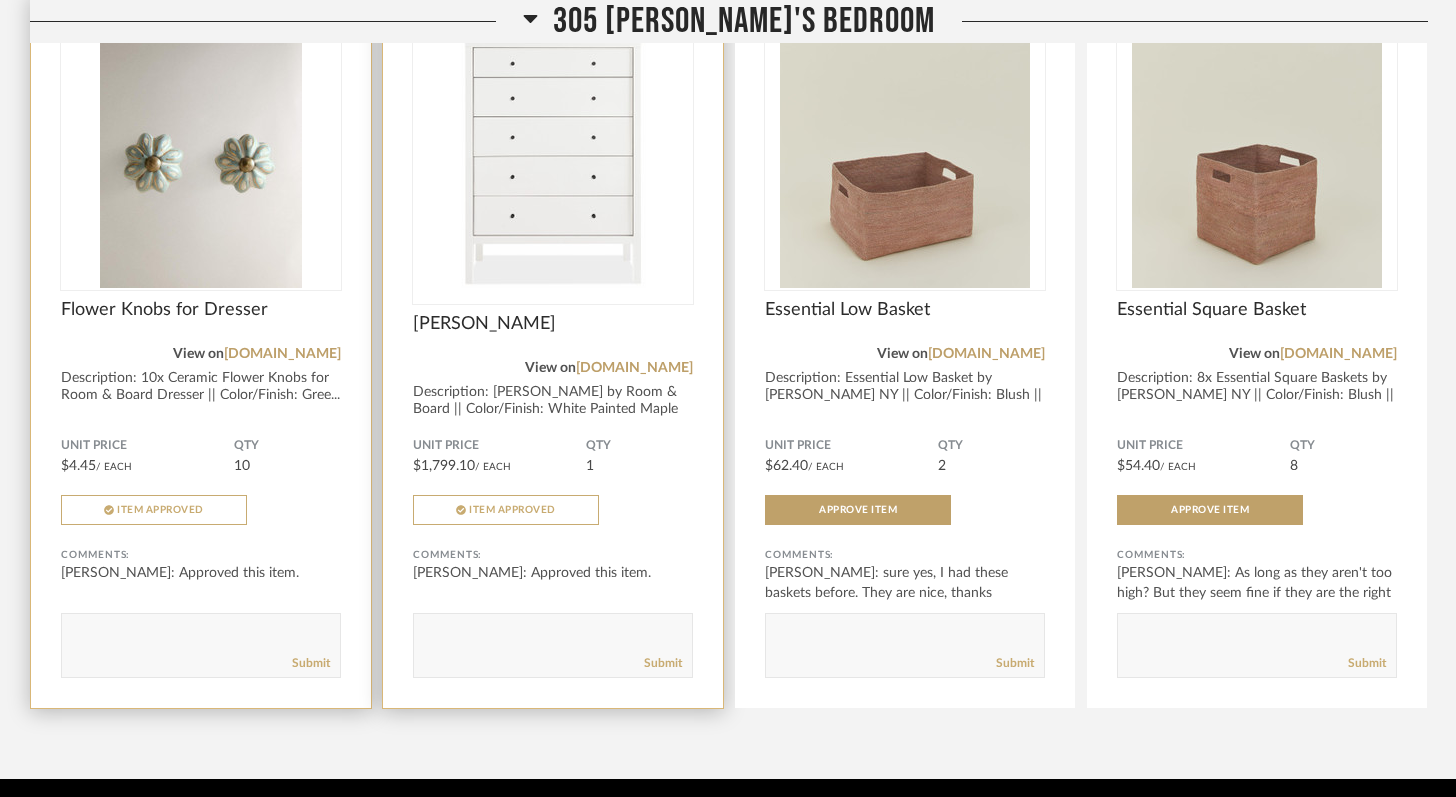 scroll, scrollTop: 22223, scrollLeft: 0, axis: vertical 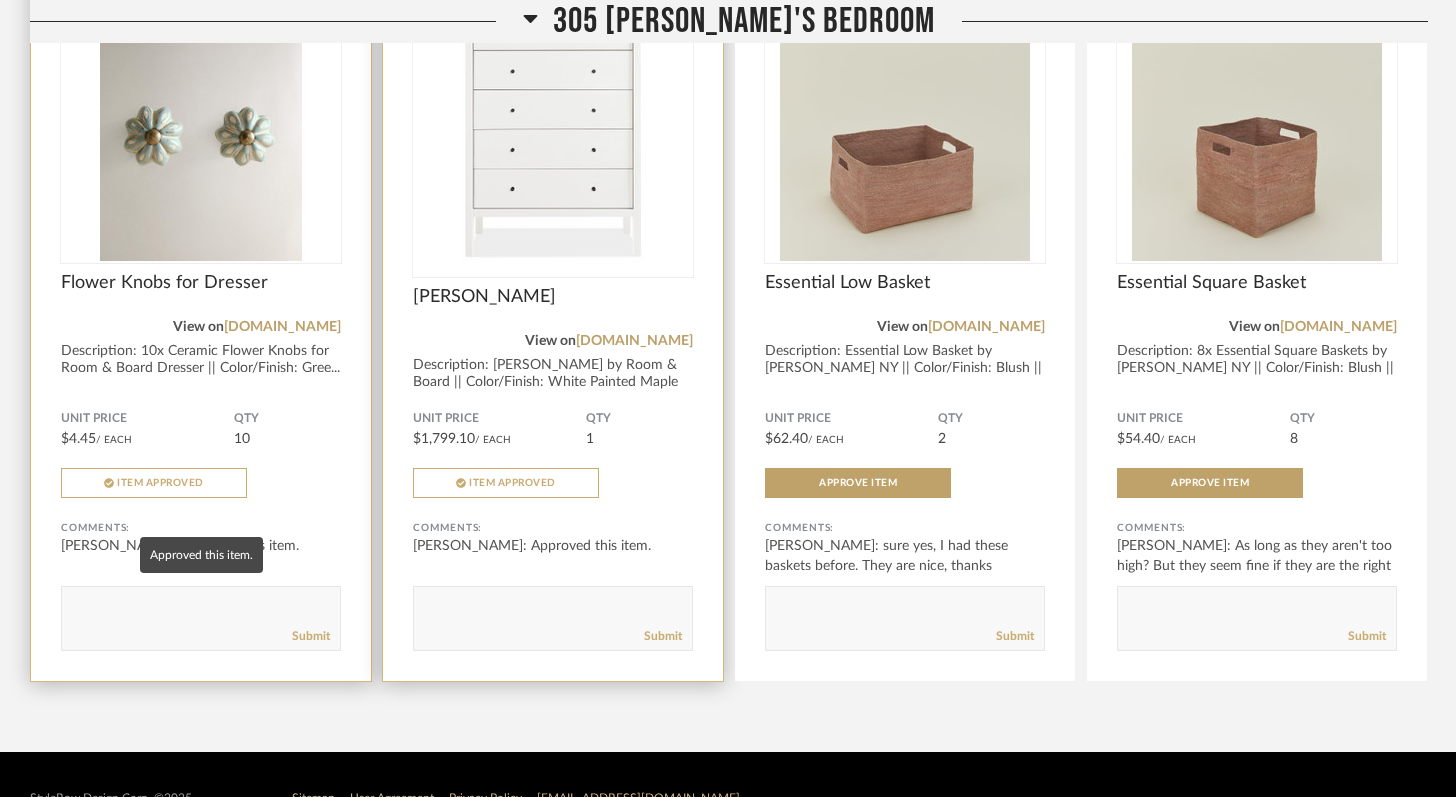 click on "Julie Satow: Approved this item." 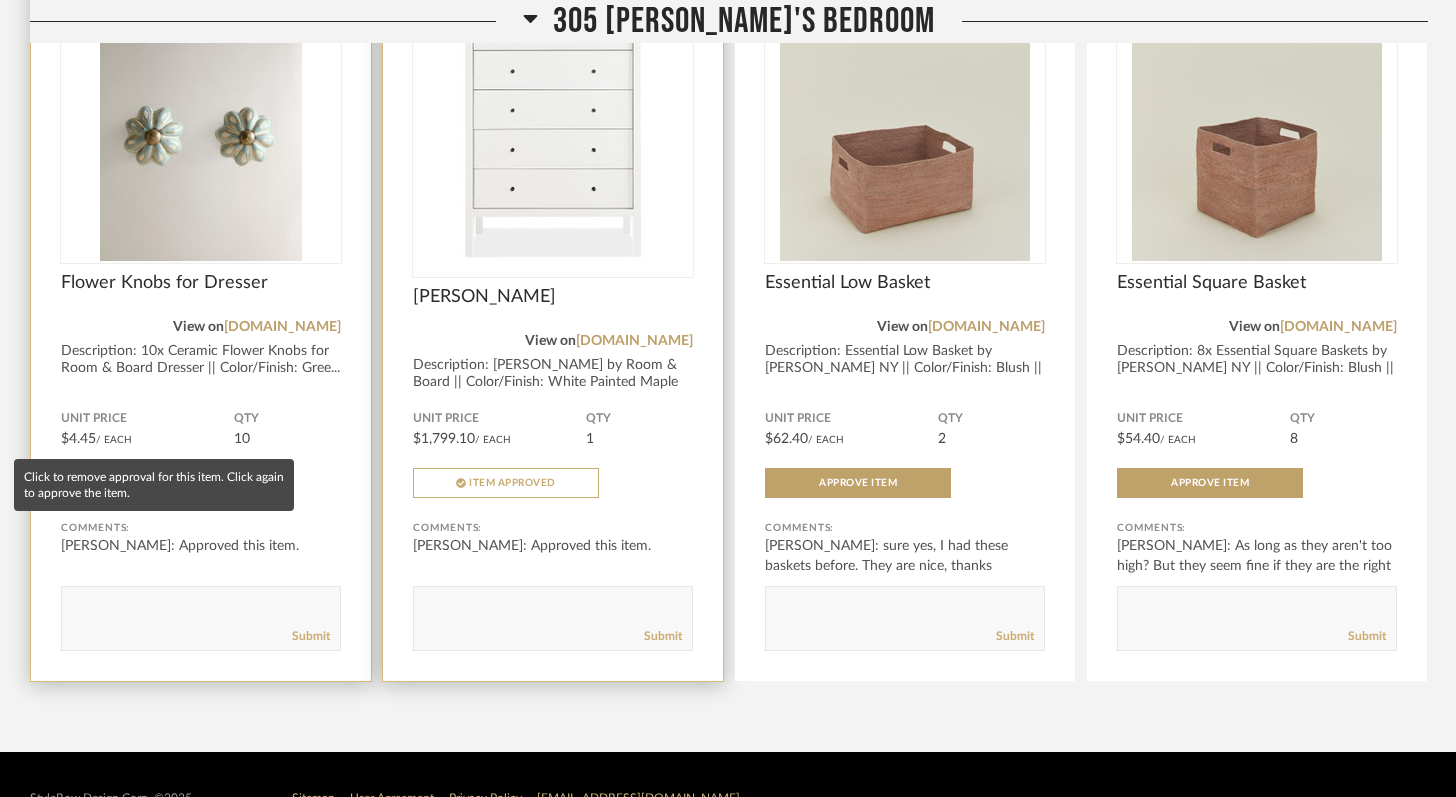 click on "Item Approved" 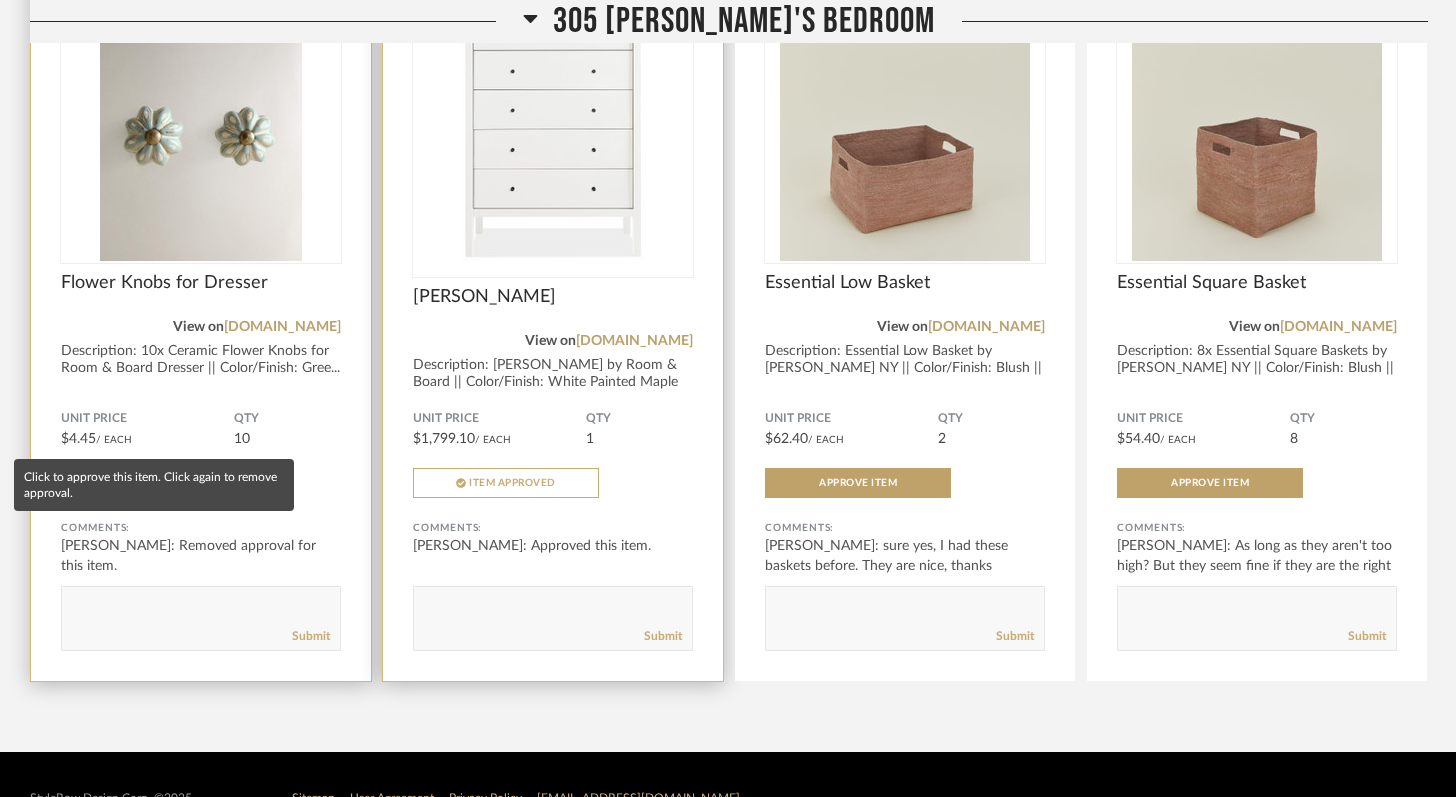 click on "Approve Item" 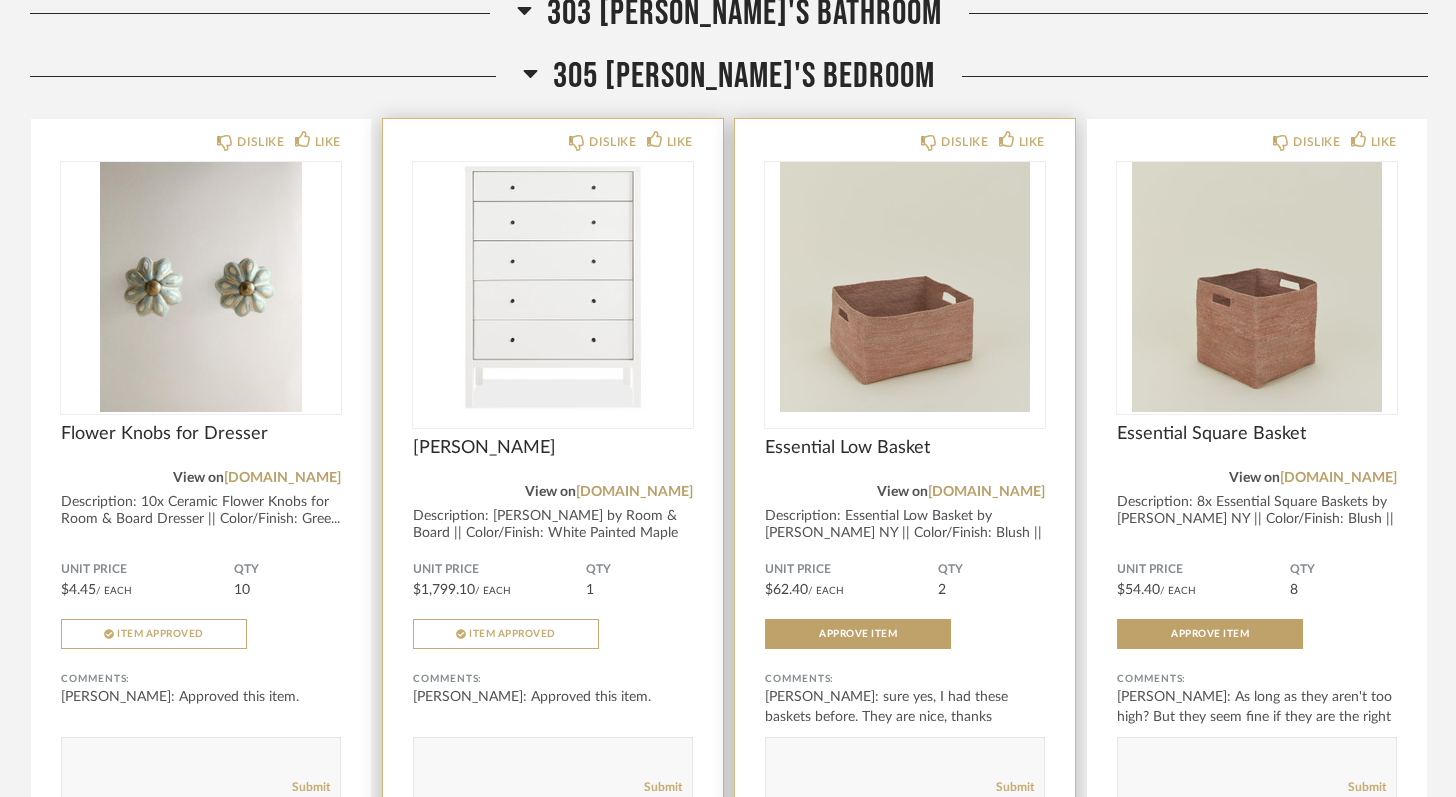 scroll, scrollTop: 22076, scrollLeft: 0, axis: vertical 